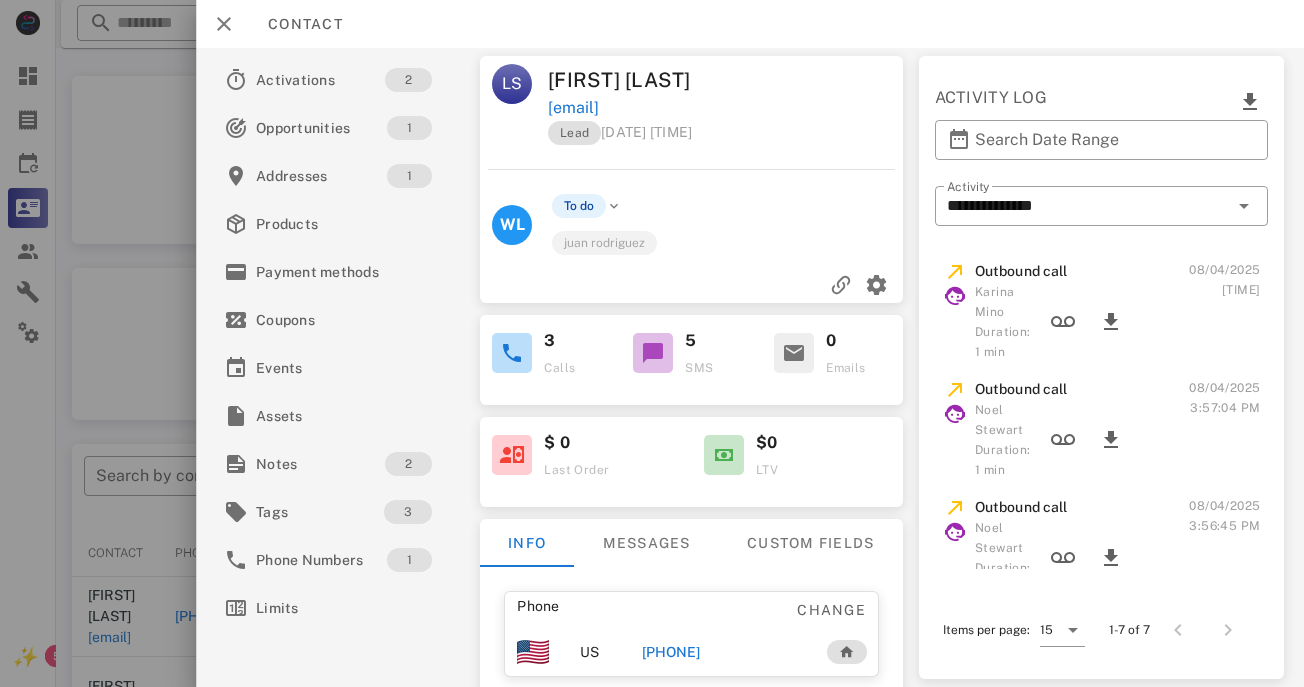 scroll, scrollTop: 380, scrollLeft: 0, axis: vertical 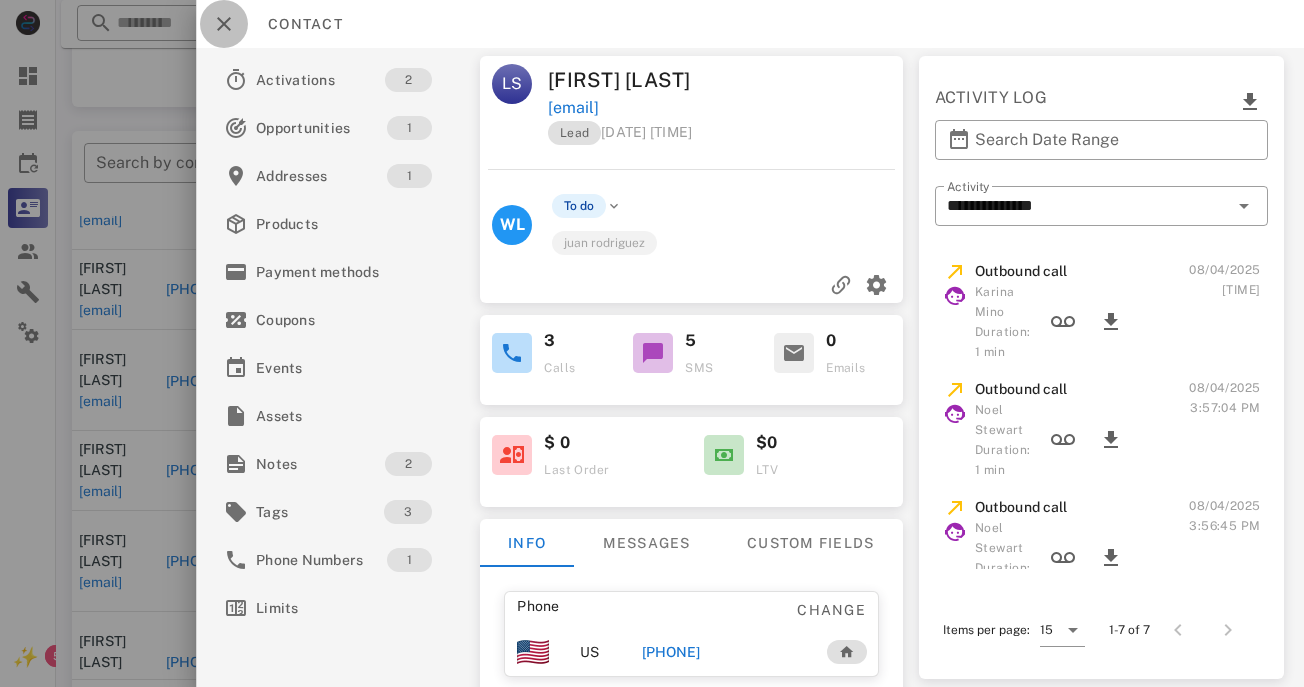 click at bounding box center [224, 24] 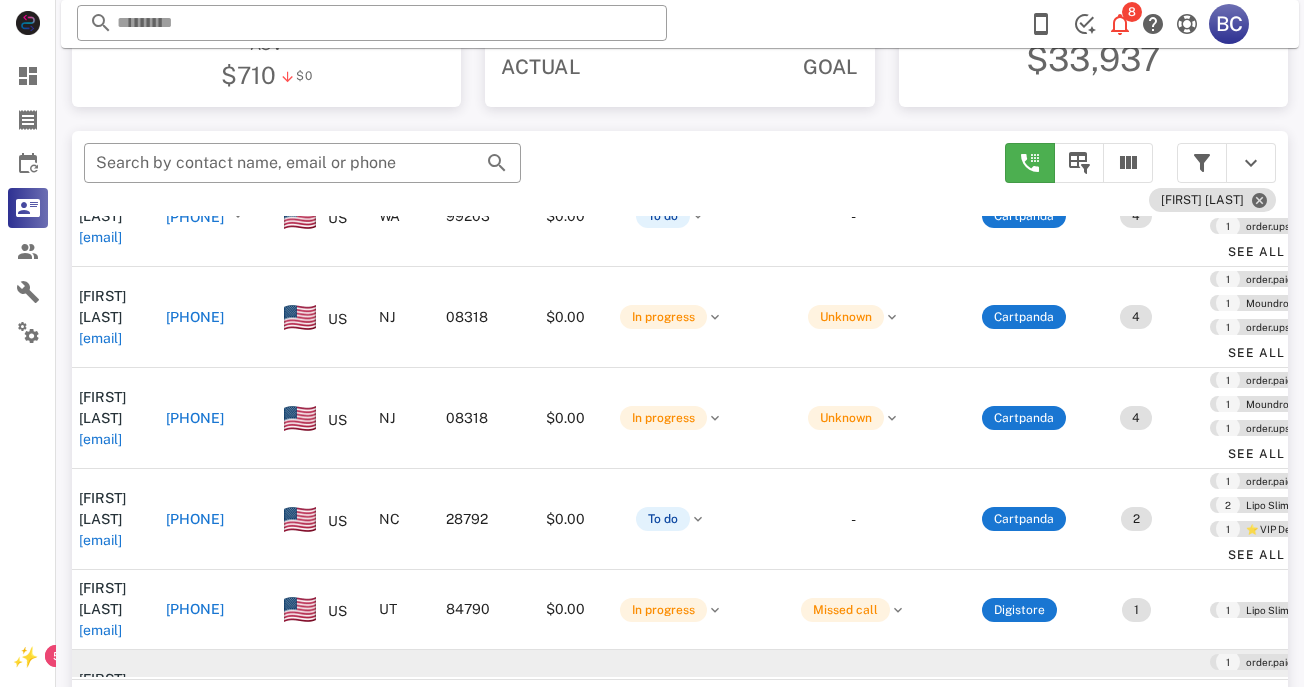 scroll, scrollTop: 599, scrollLeft: 9, axis: both 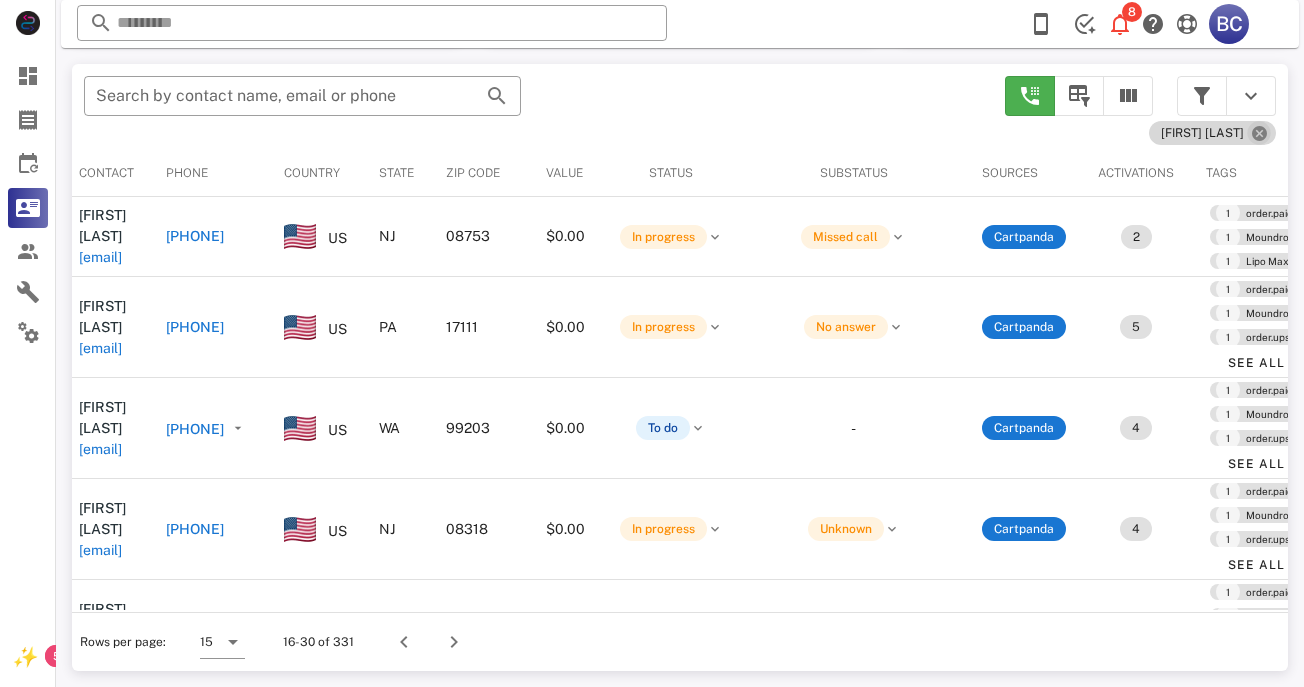 click at bounding box center [1259, 133] 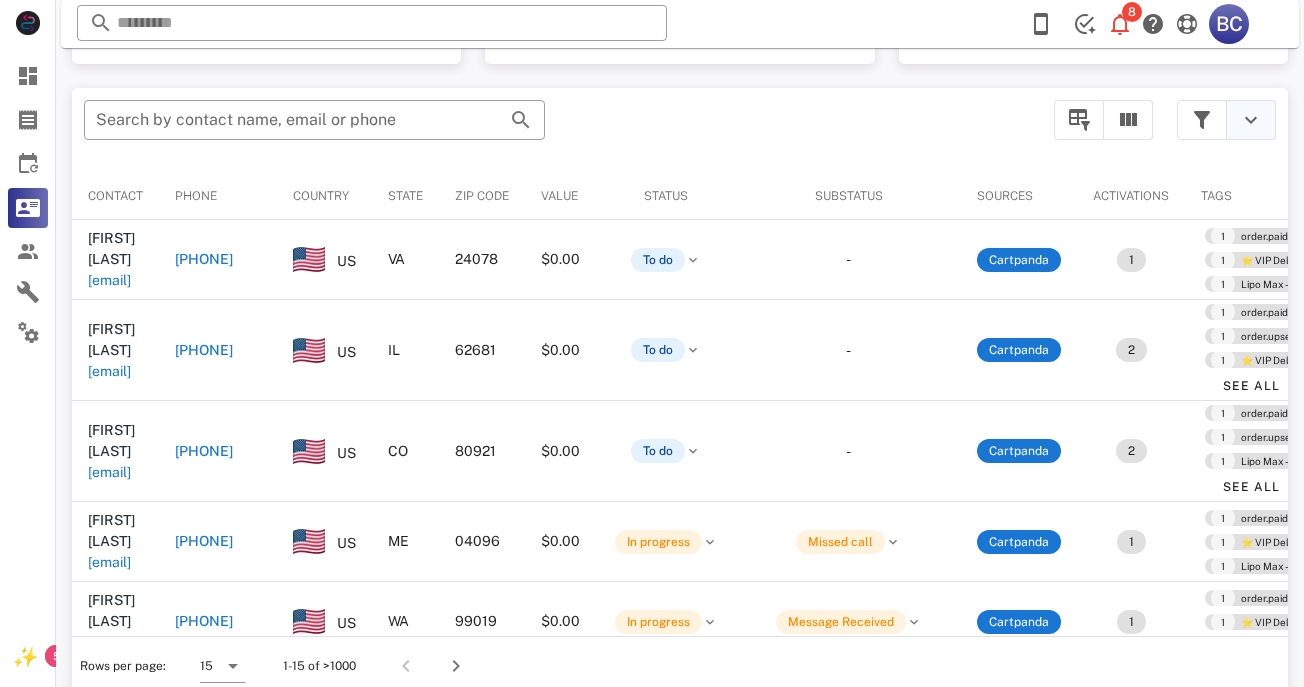 scroll, scrollTop: 380, scrollLeft: 0, axis: vertical 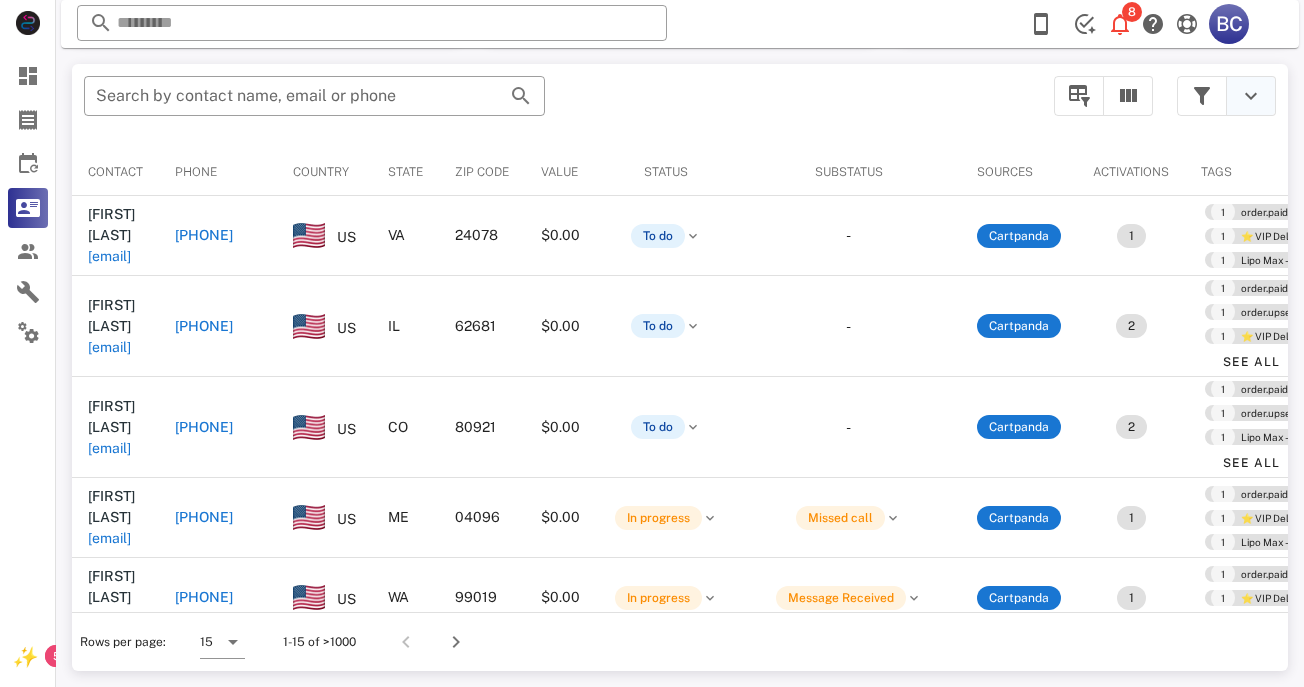 click at bounding box center (1251, 96) 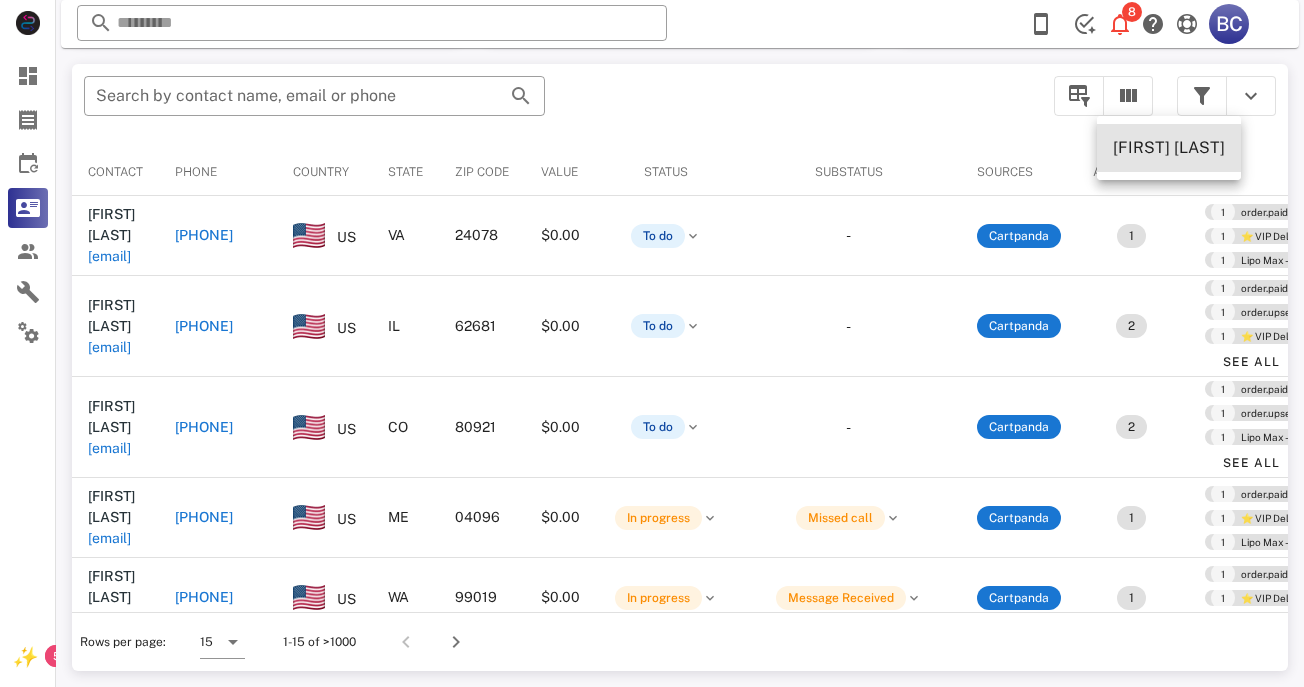 drag, startPoint x: 1197, startPoint y: 153, endPoint x: 1170, endPoint y: 161, distance: 28.160255 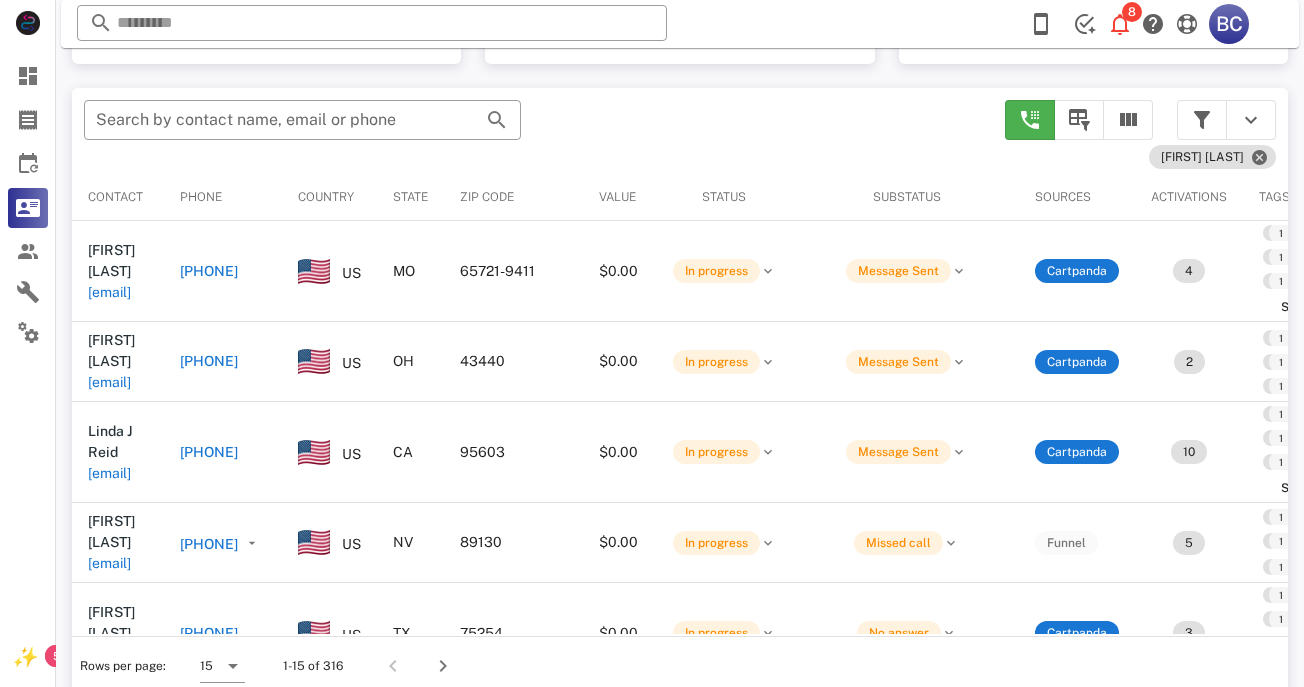 scroll, scrollTop: 380, scrollLeft: 0, axis: vertical 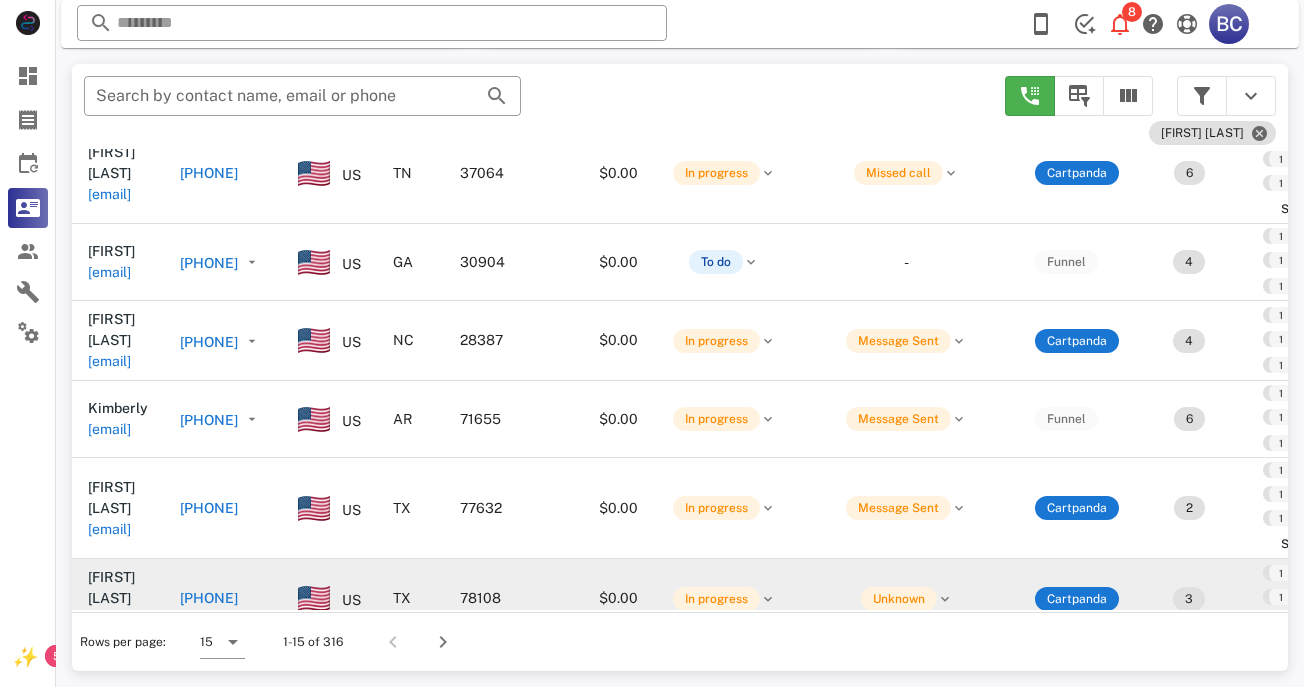 click on "[EMAIL]" at bounding box center (109, 619) 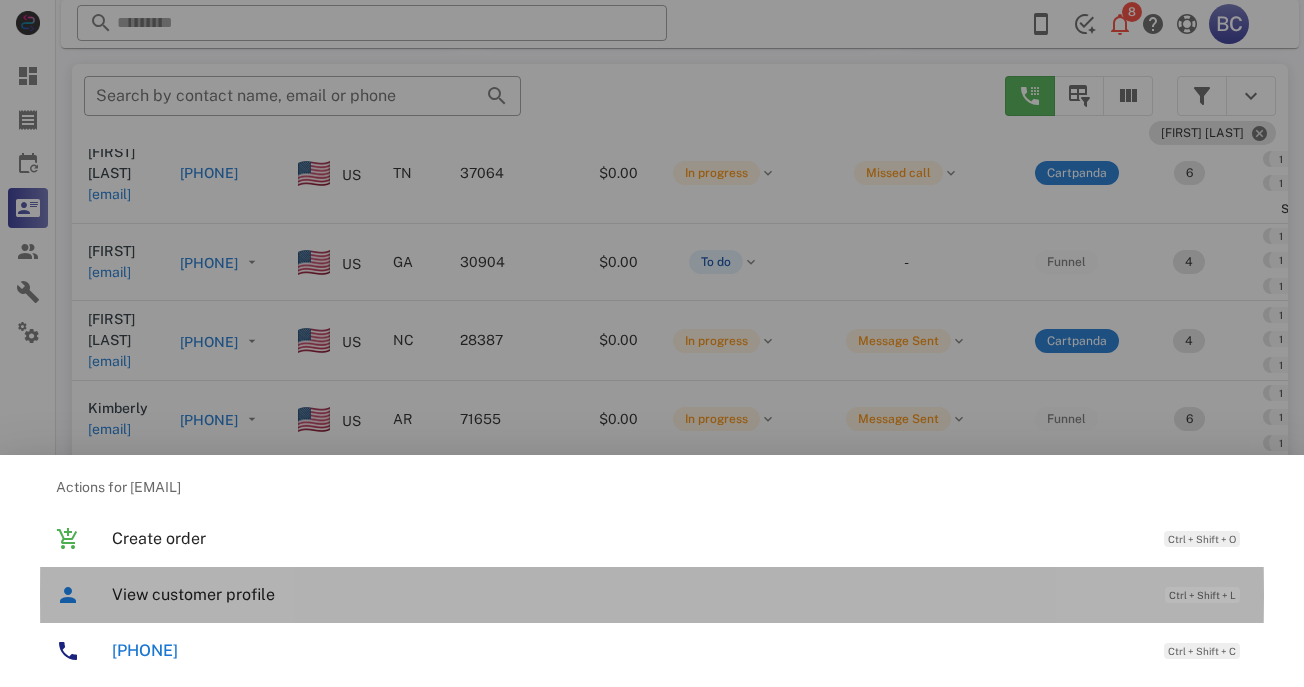 click on "View customer profile" at bounding box center [628, 594] 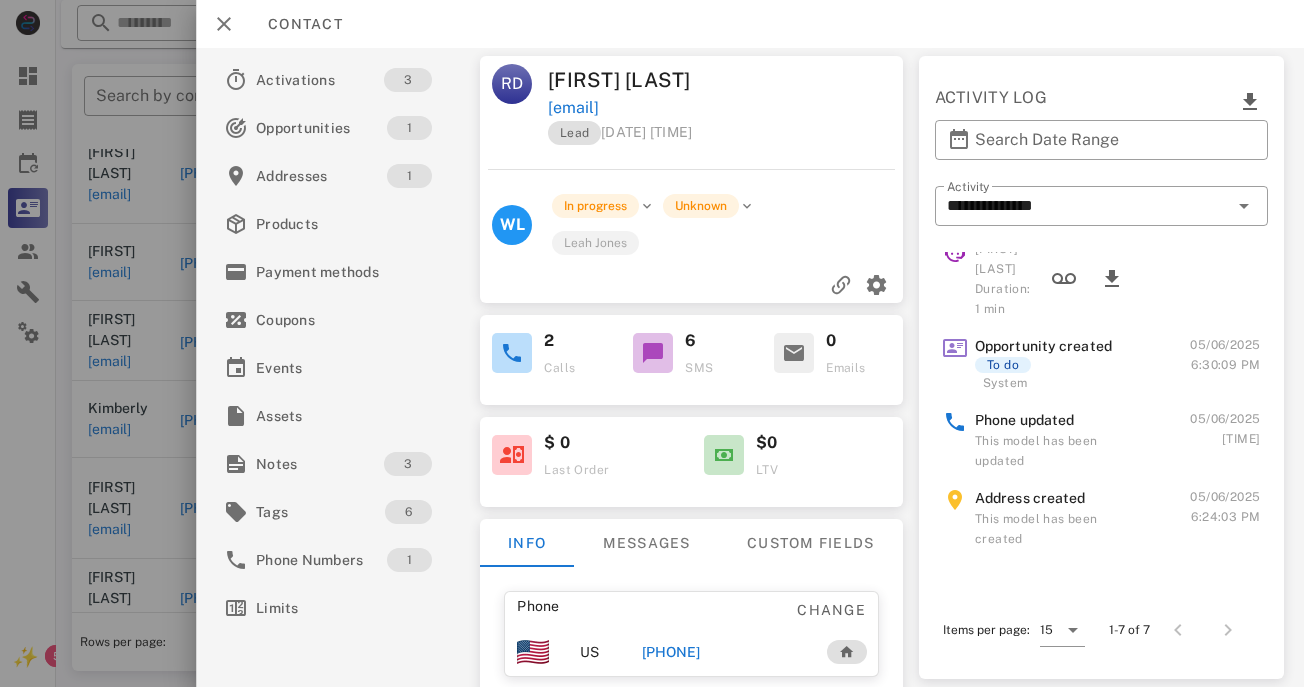 scroll, scrollTop: 305, scrollLeft: 0, axis: vertical 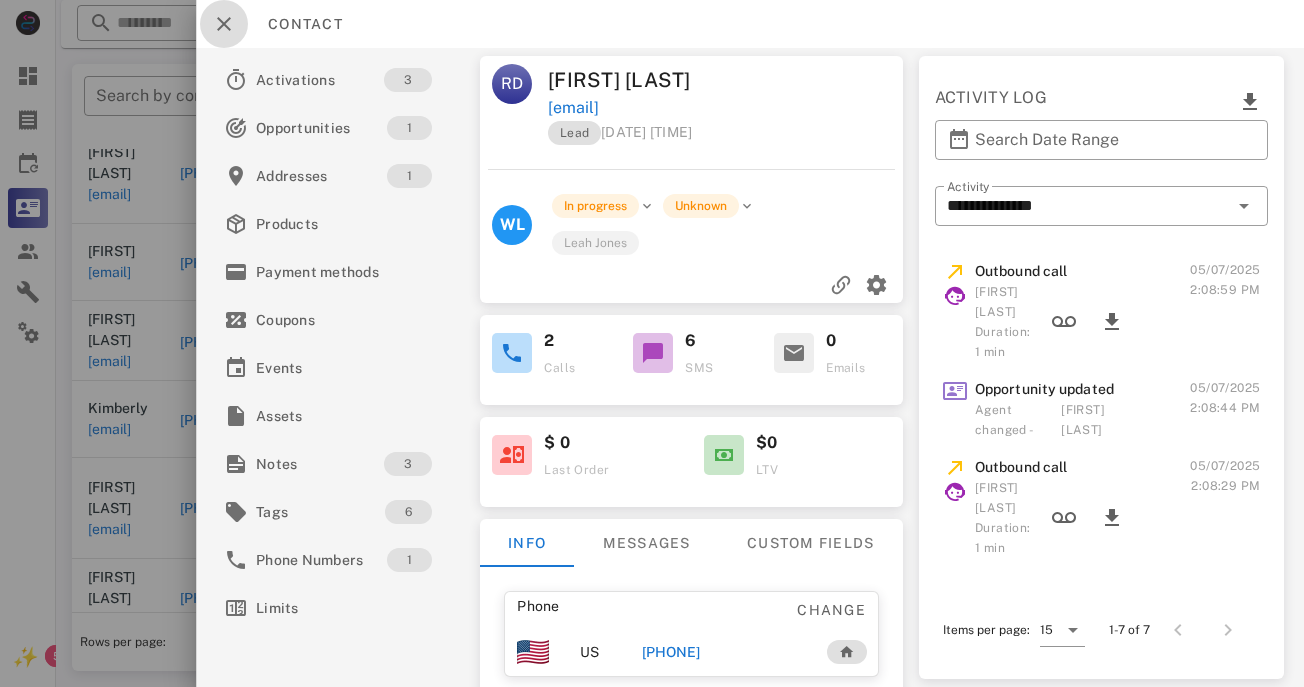 click at bounding box center [224, 24] 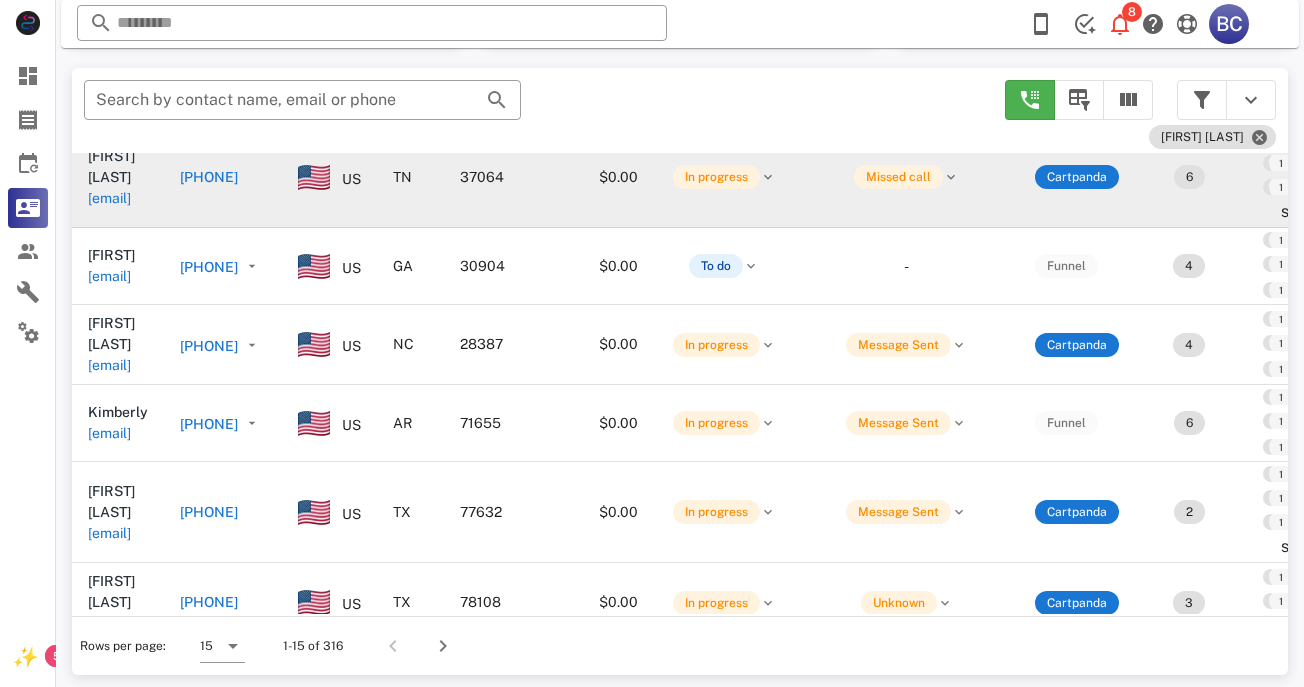 scroll, scrollTop: 375, scrollLeft: 0, axis: vertical 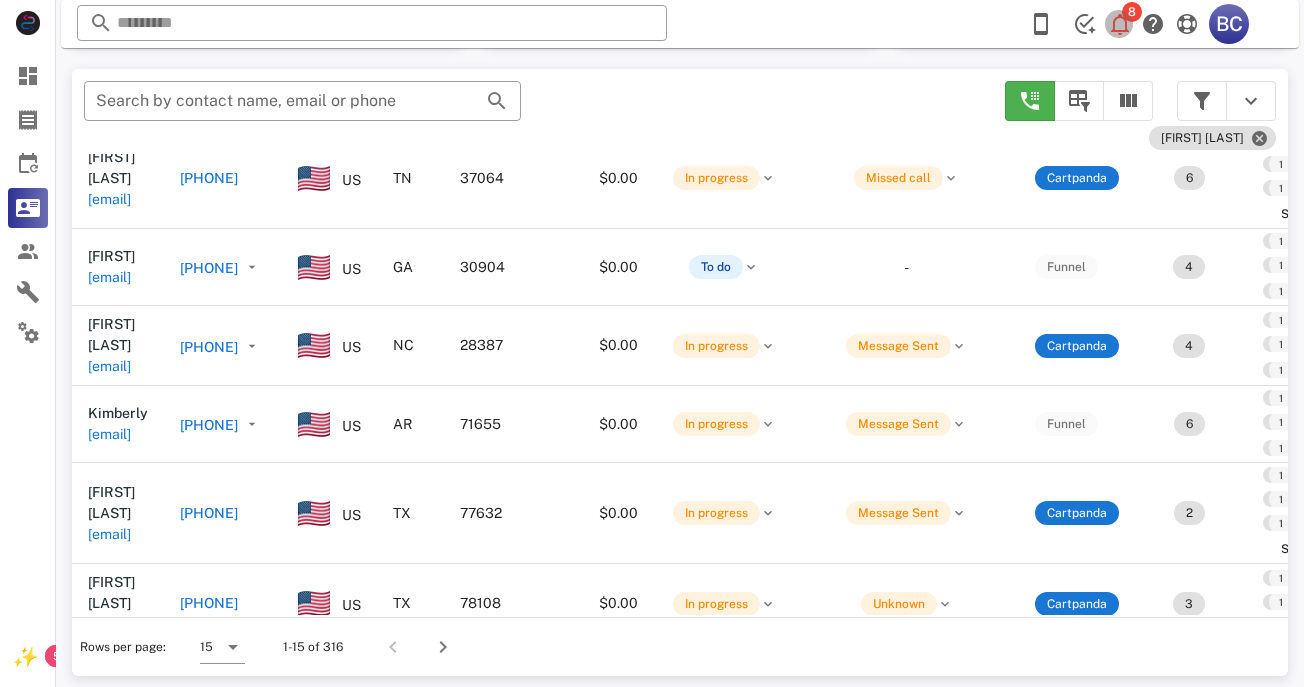 click at bounding box center (1120, 24) 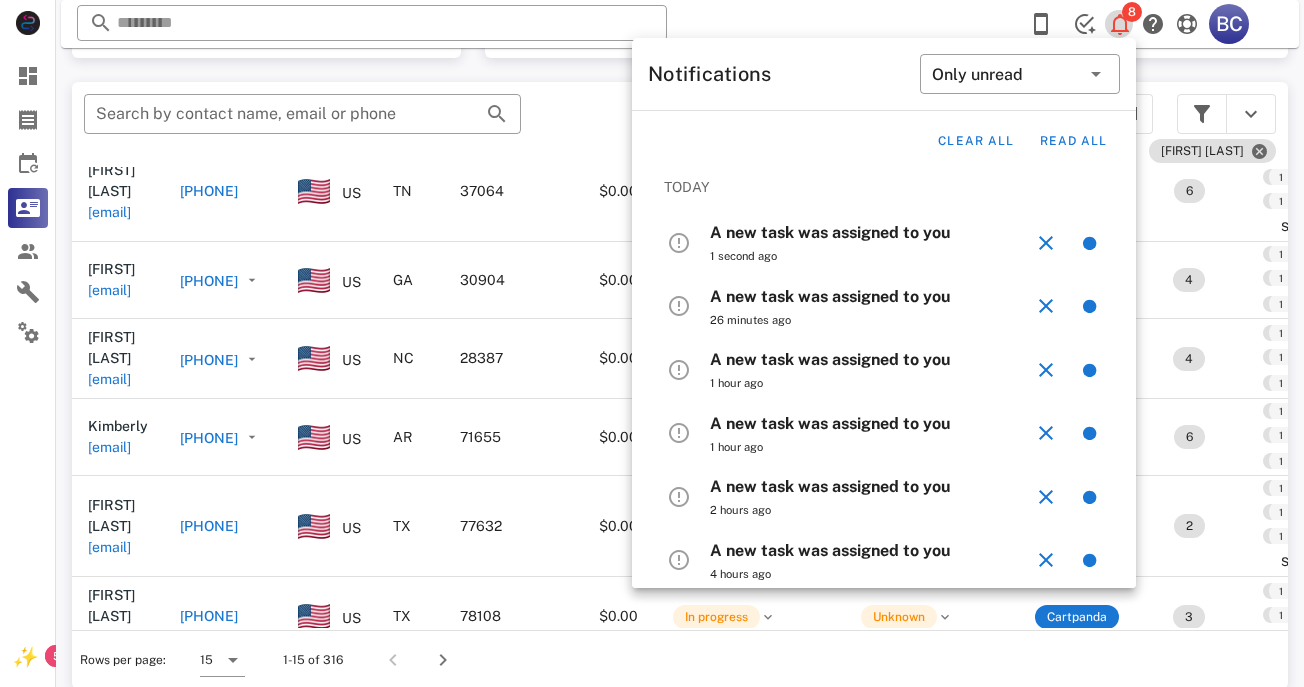 scroll, scrollTop: 353, scrollLeft: 0, axis: vertical 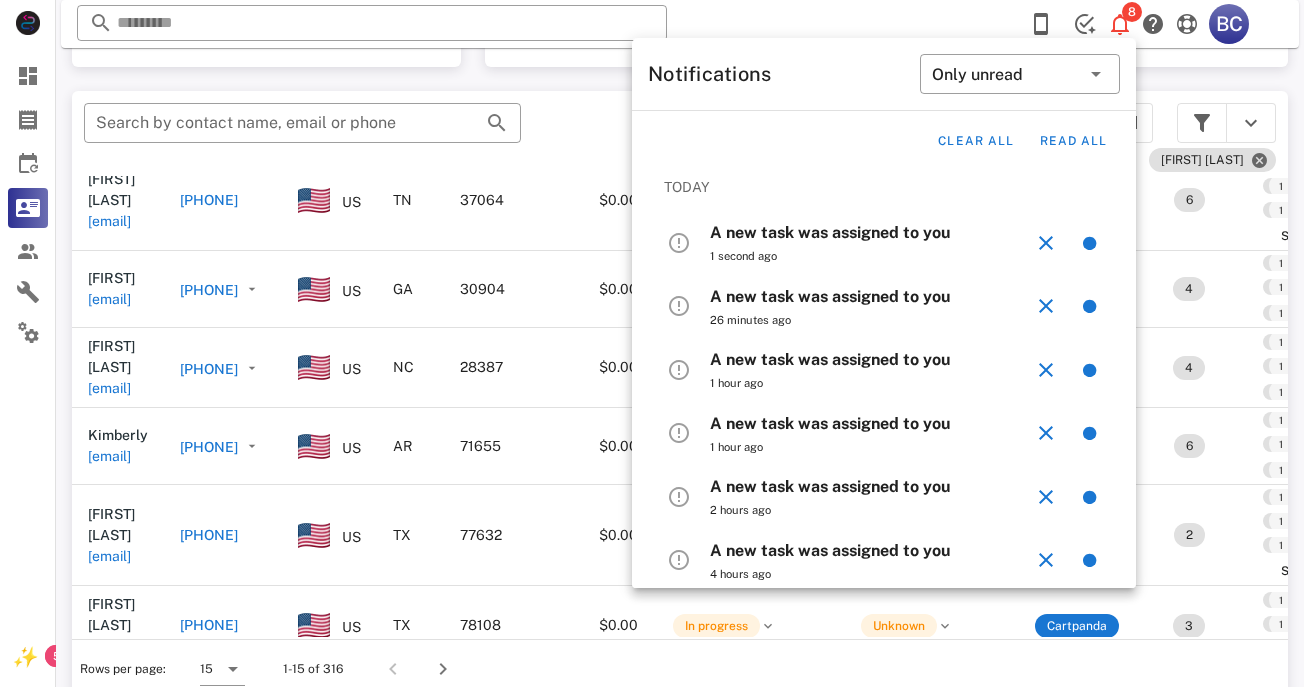 click on "A new task was assigned to you" at bounding box center [830, 232] 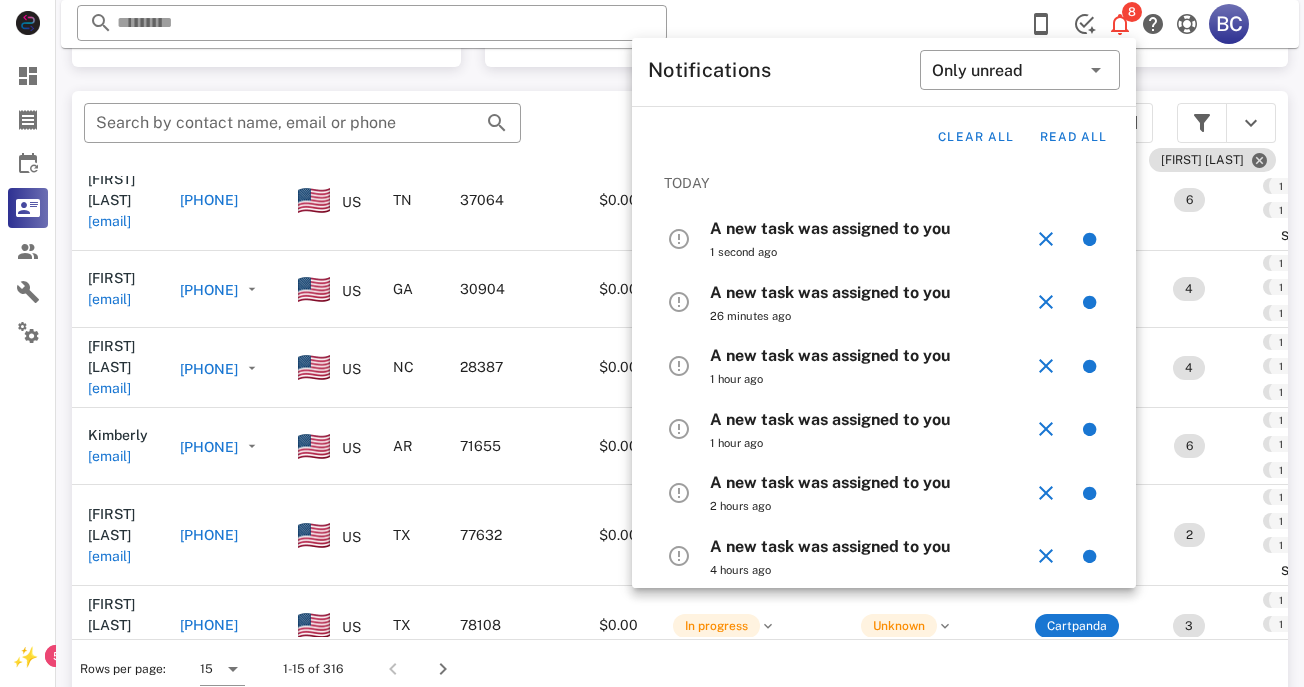click on "A new task was assigned to you 1 second ago" at bounding box center [871, 239] 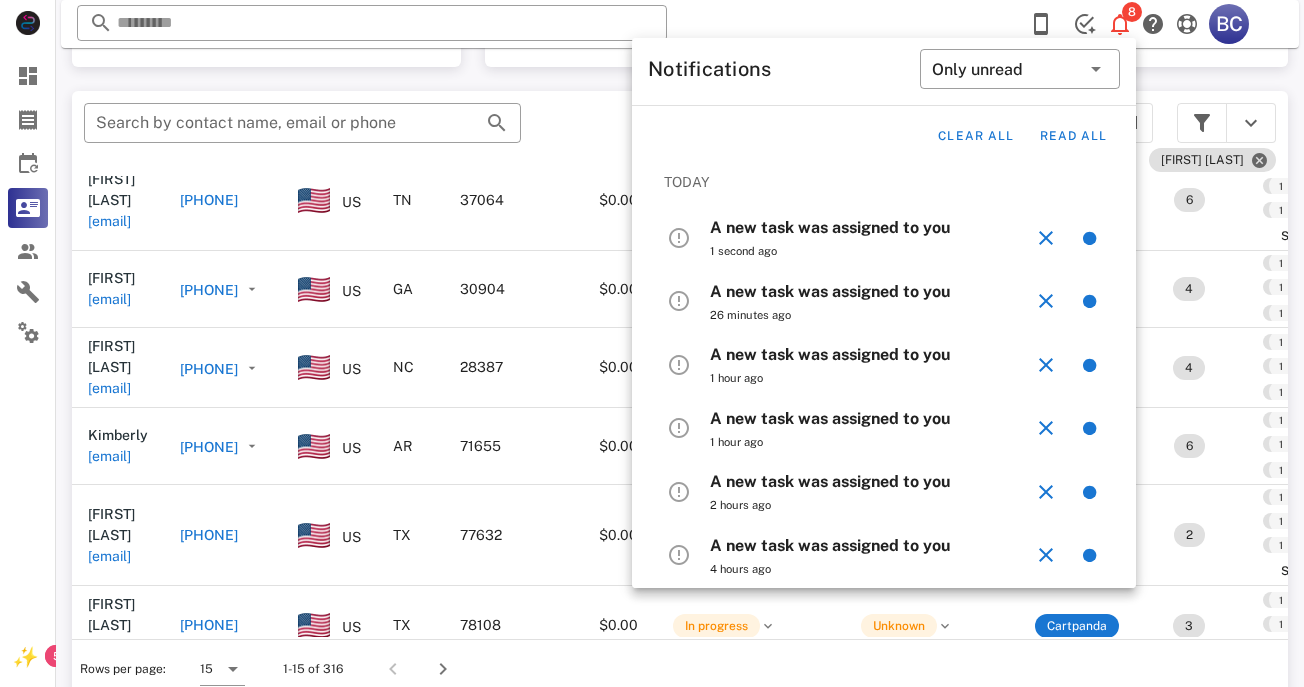 drag, startPoint x: 798, startPoint y: 242, endPoint x: 796, endPoint y: 253, distance: 11.18034 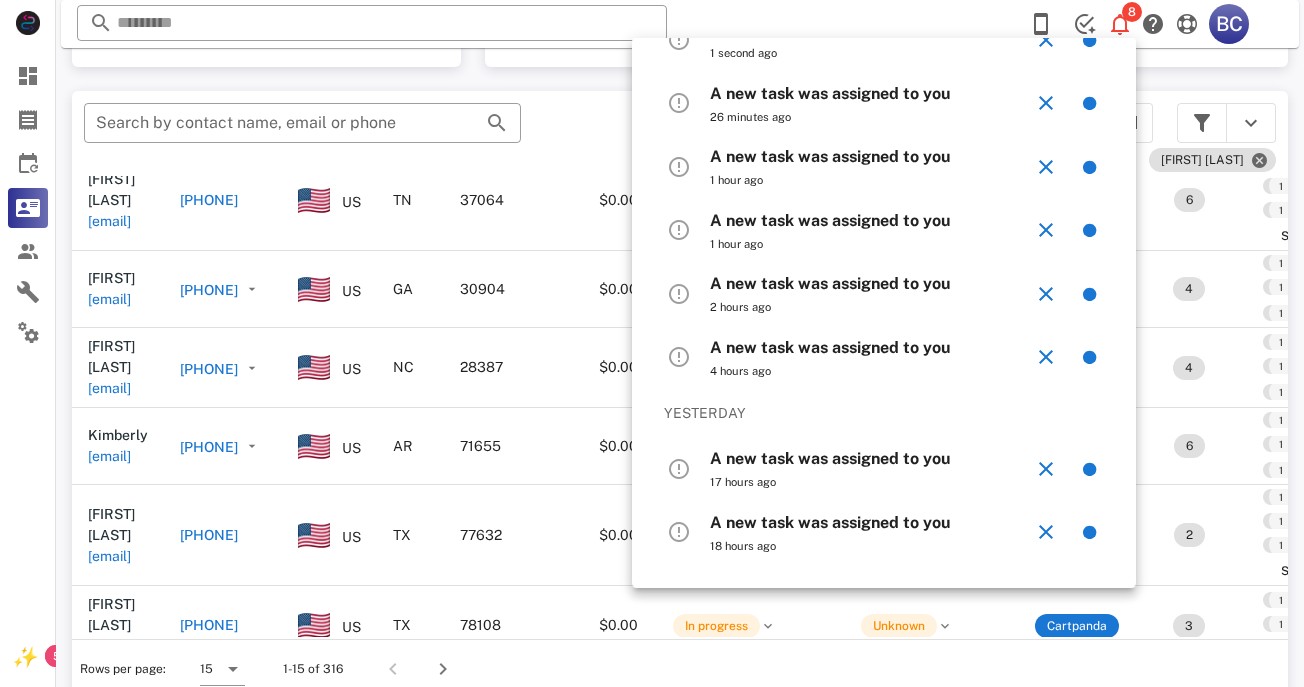 scroll, scrollTop: 0, scrollLeft: 0, axis: both 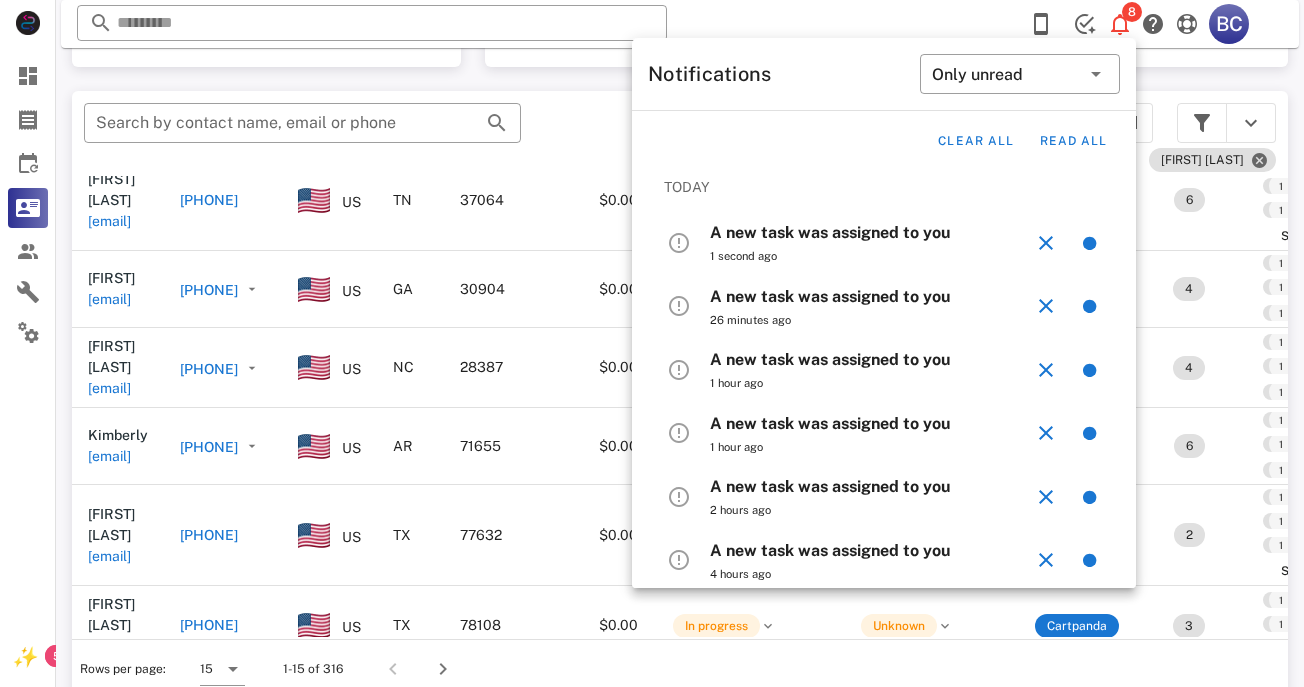 click on "A new task was assigned to you" at bounding box center (830, 232) 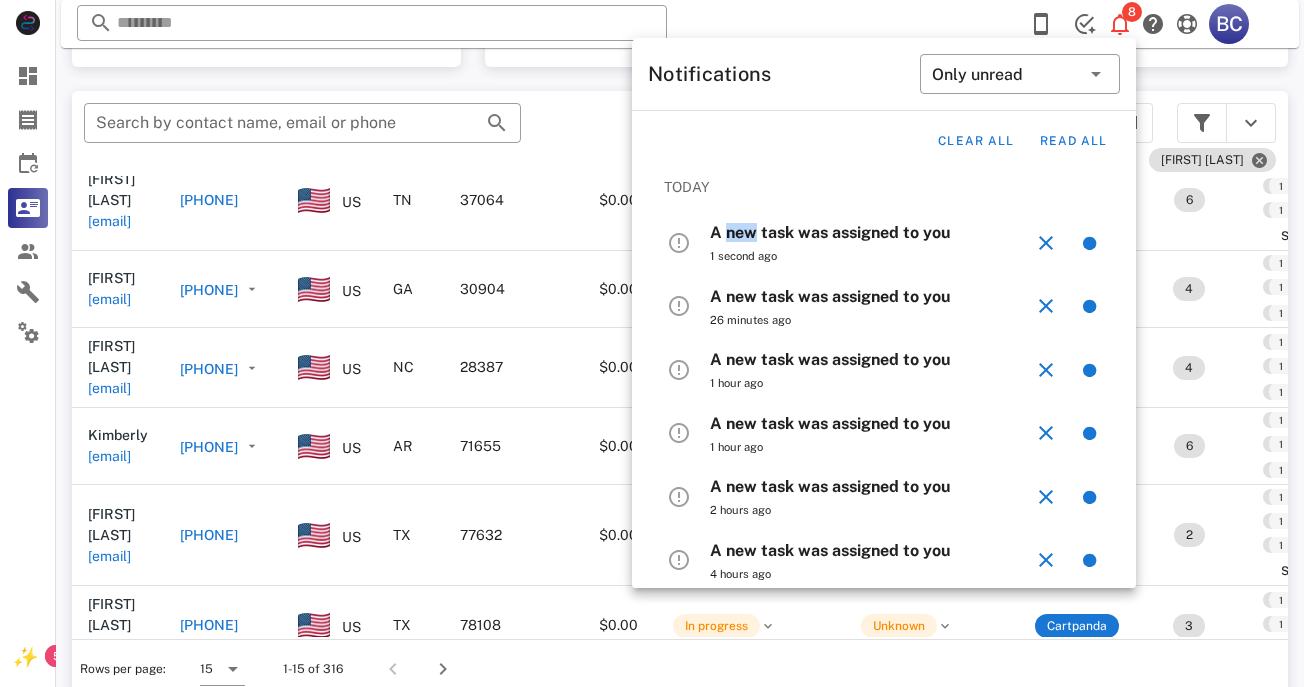 drag, startPoint x: 732, startPoint y: 232, endPoint x: 702, endPoint y: 243, distance: 31.95309 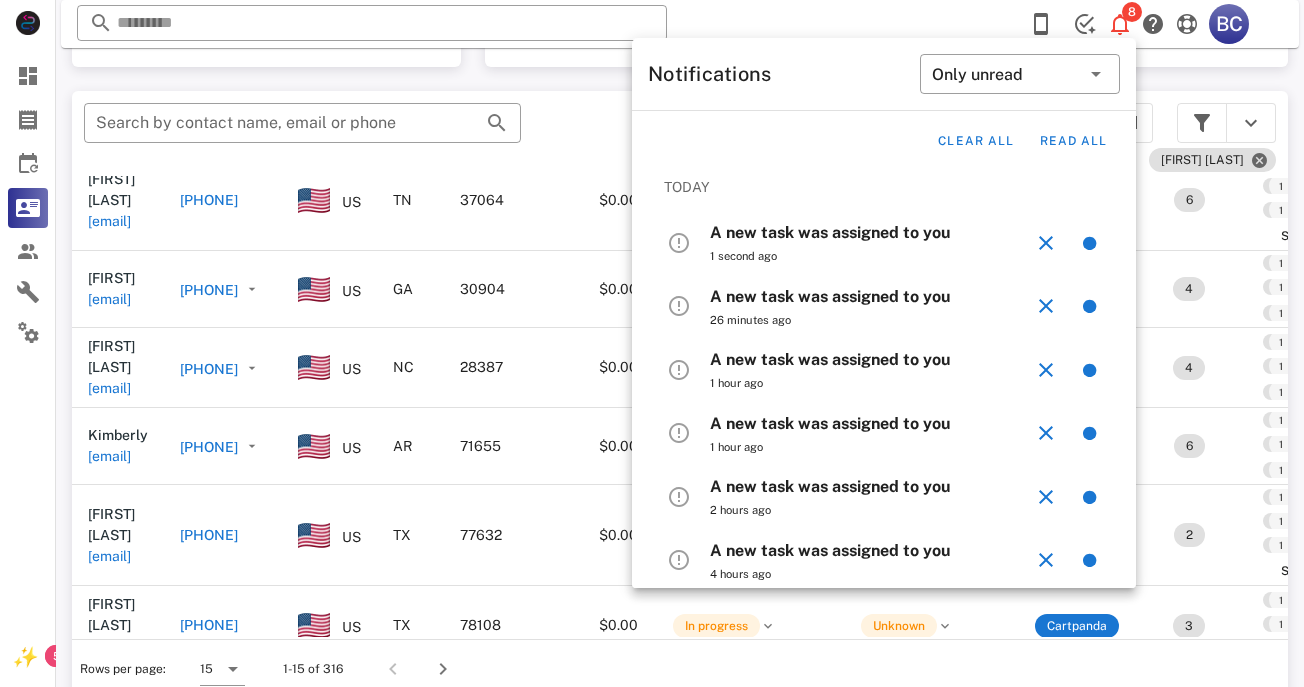 drag, startPoint x: 696, startPoint y: 246, endPoint x: 677, endPoint y: 245, distance: 19.026299 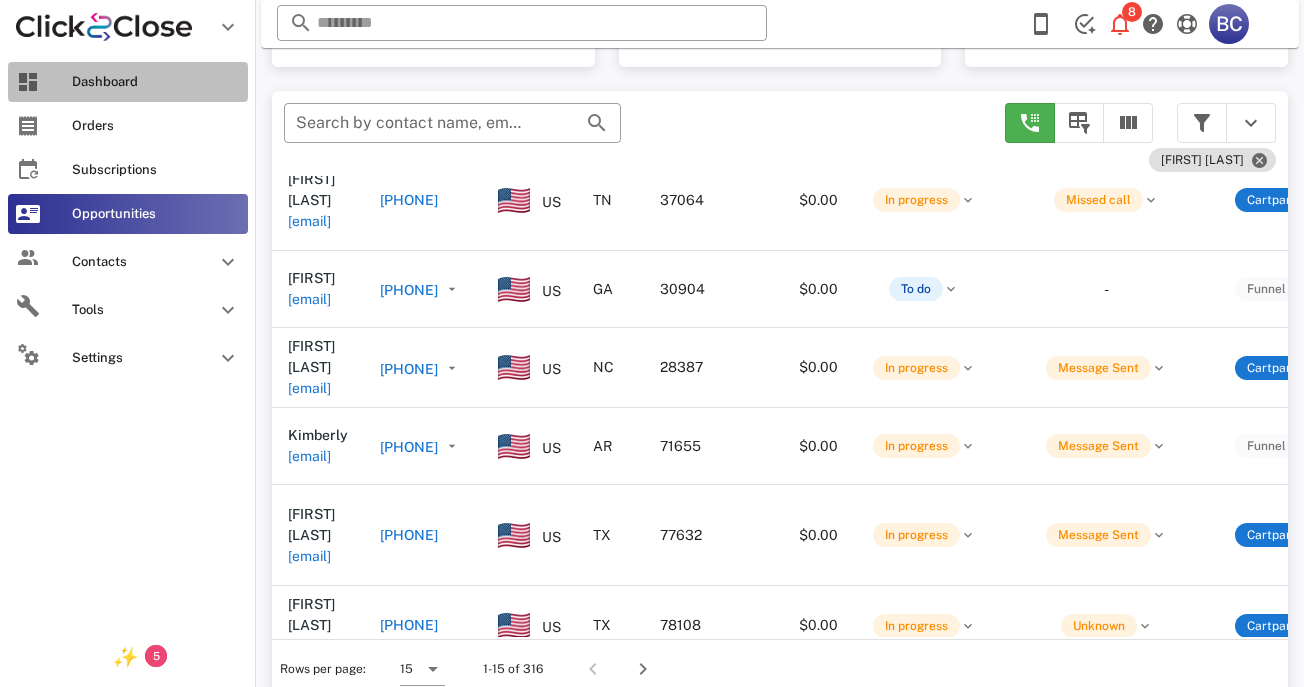 click on "Dashboard" at bounding box center (156, 82) 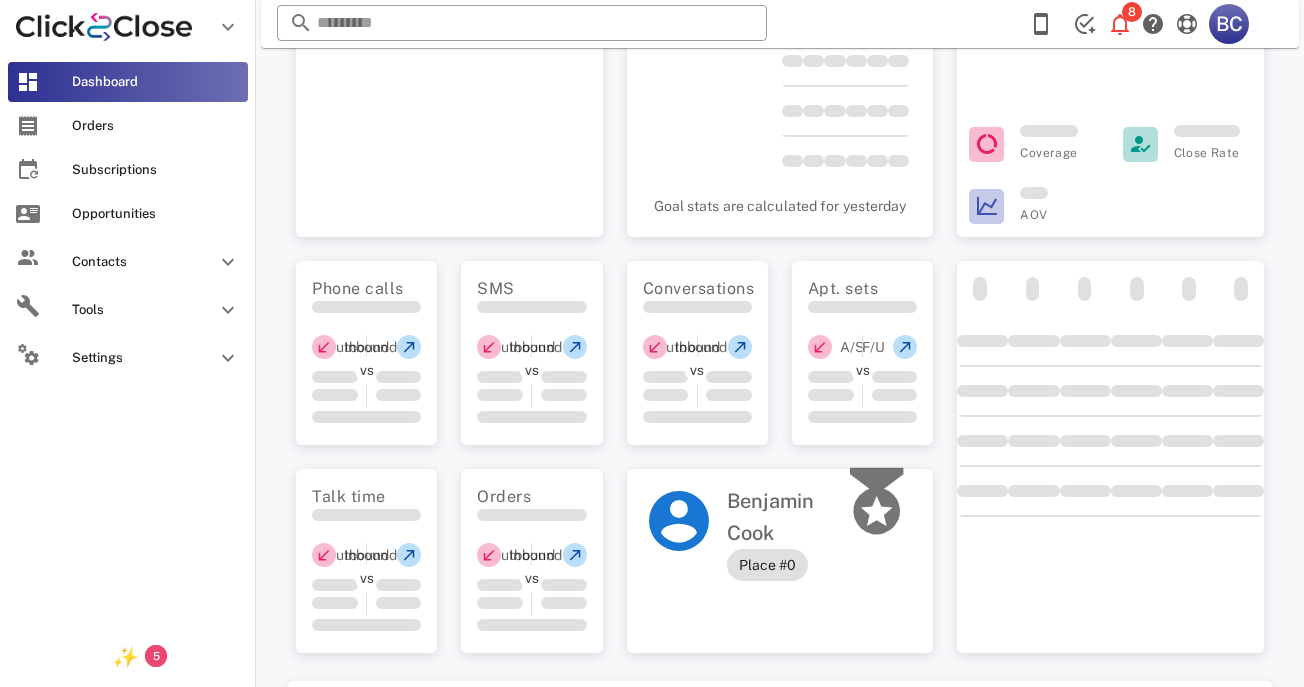 scroll, scrollTop: 0, scrollLeft: 0, axis: both 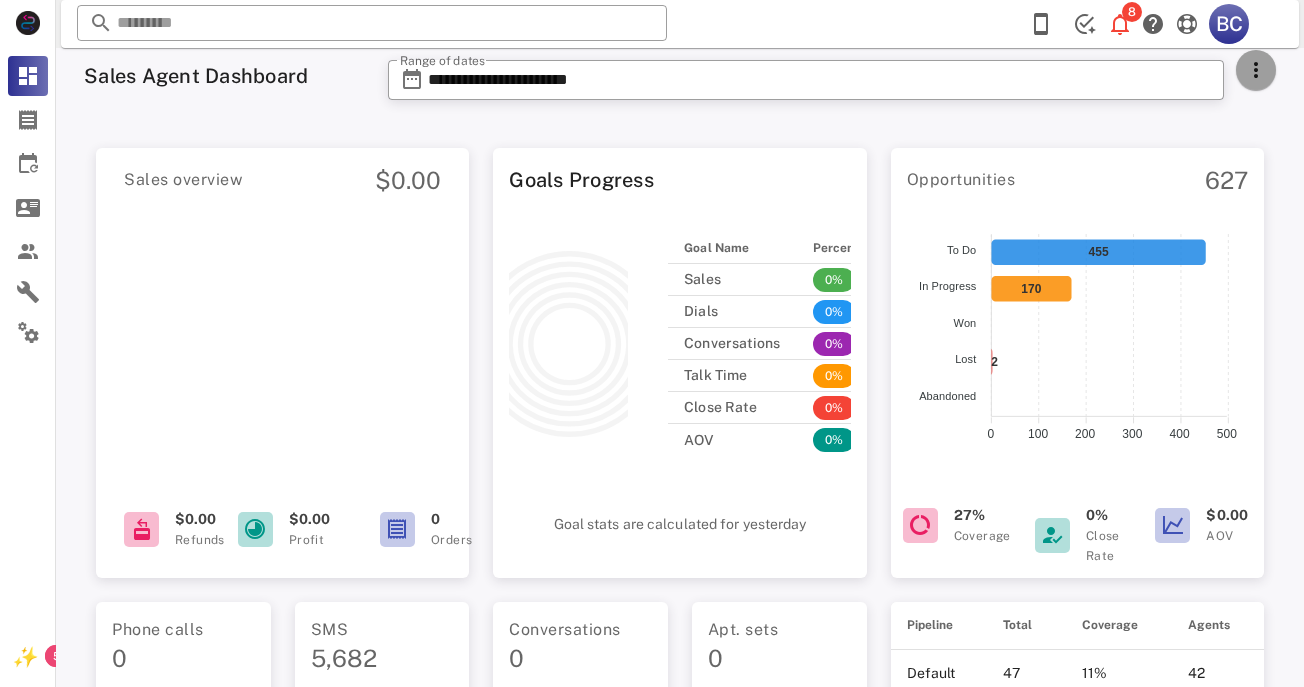 click at bounding box center [1256, 70] 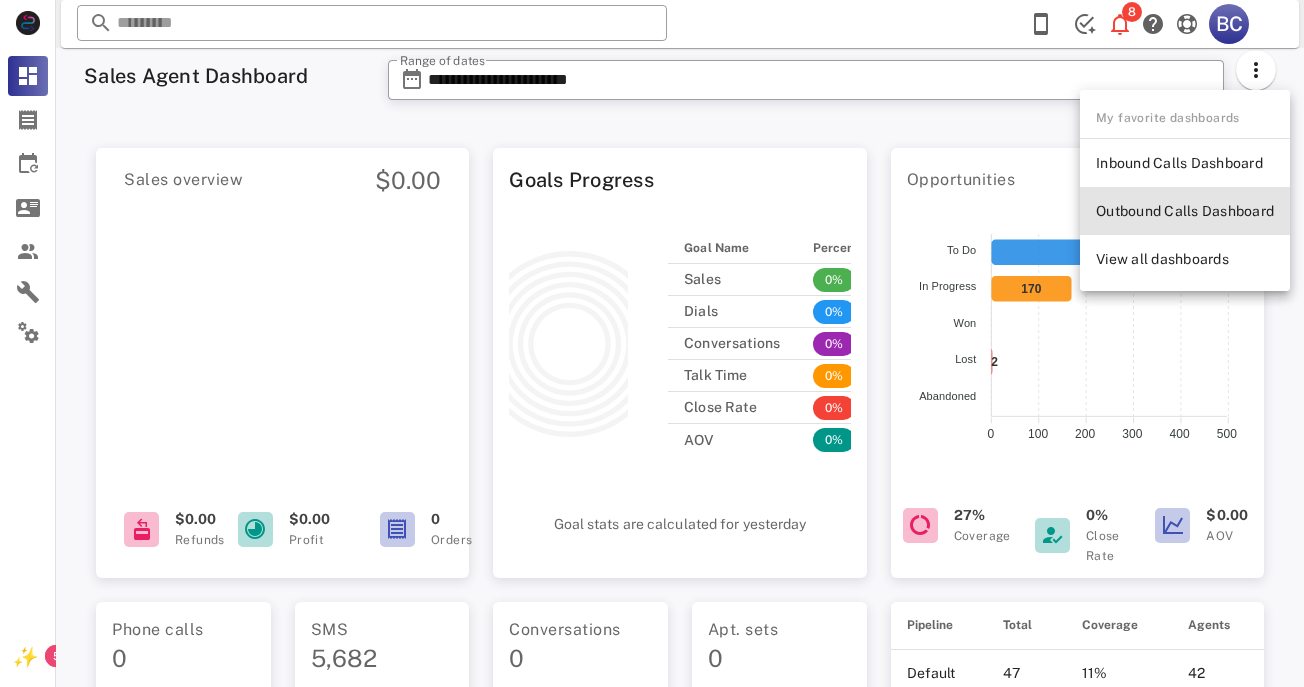 drag, startPoint x: 1174, startPoint y: 219, endPoint x: 294, endPoint y: 241, distance: 880.27496 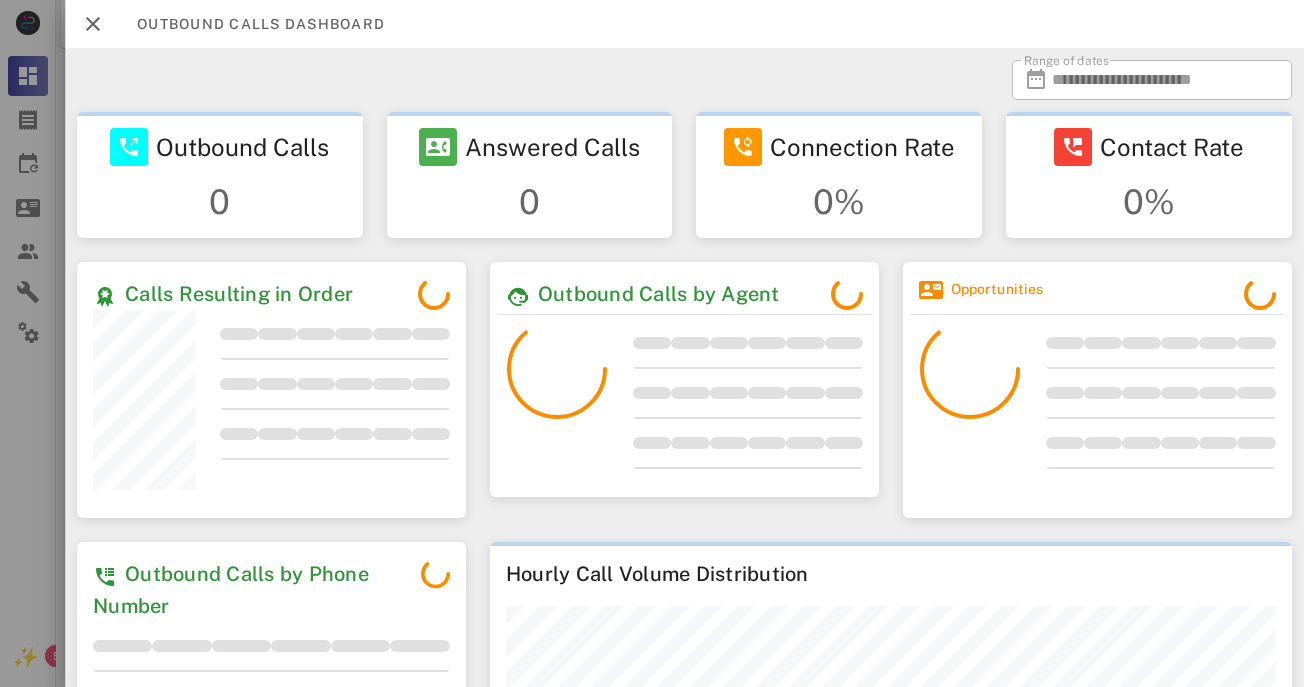 scroll, scrollTop: 999744, scrollLeft: 999611, axis: both 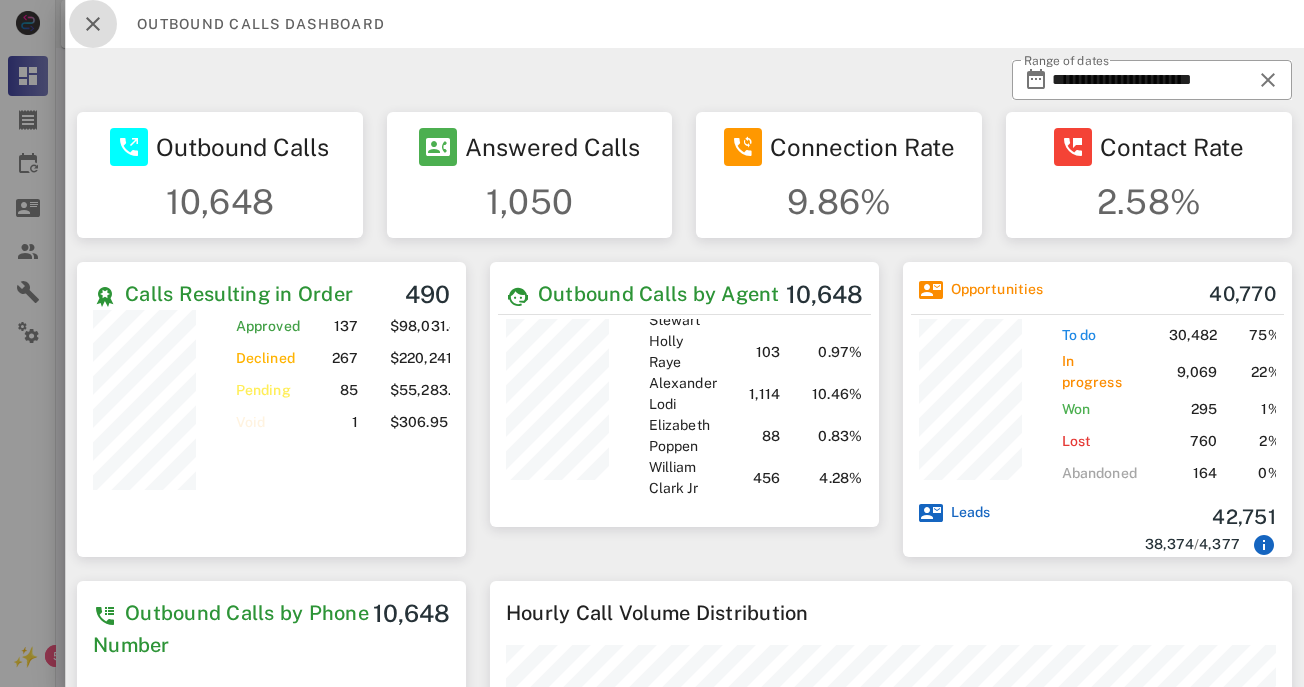 click at bounding box center [93, 24] 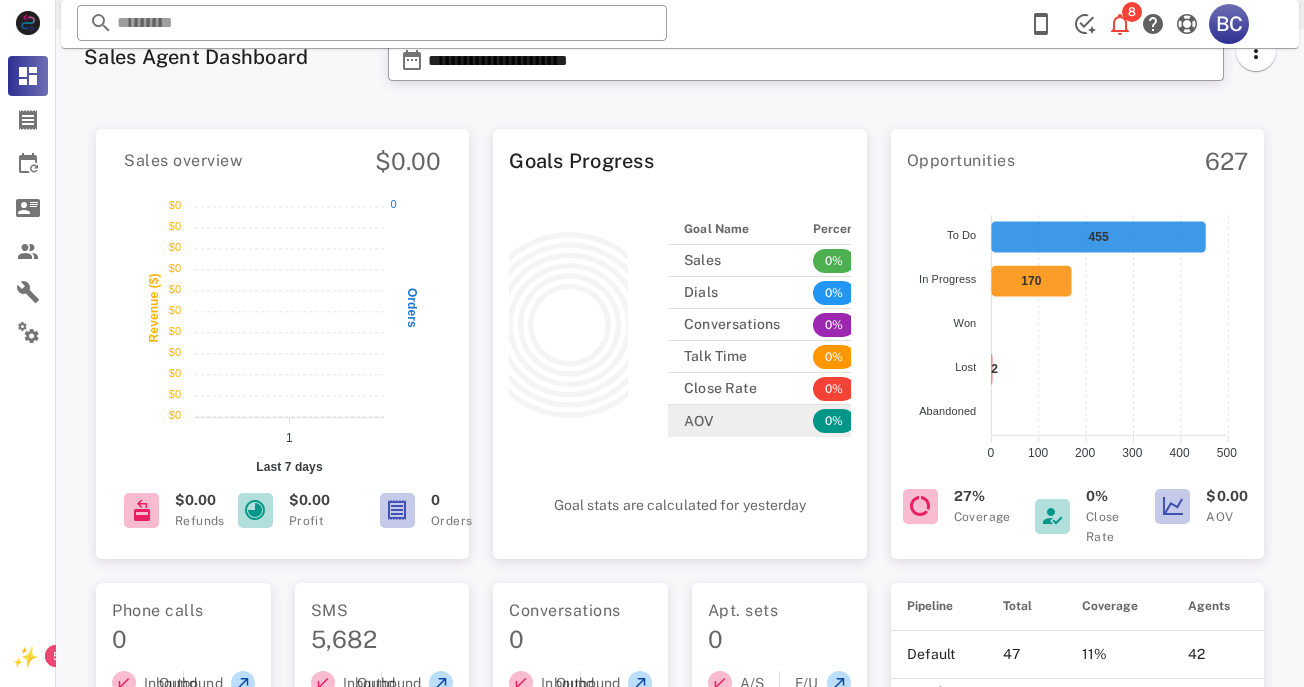 scroll, scrollTop: 18, scrollLeft: 0, axis: vertical 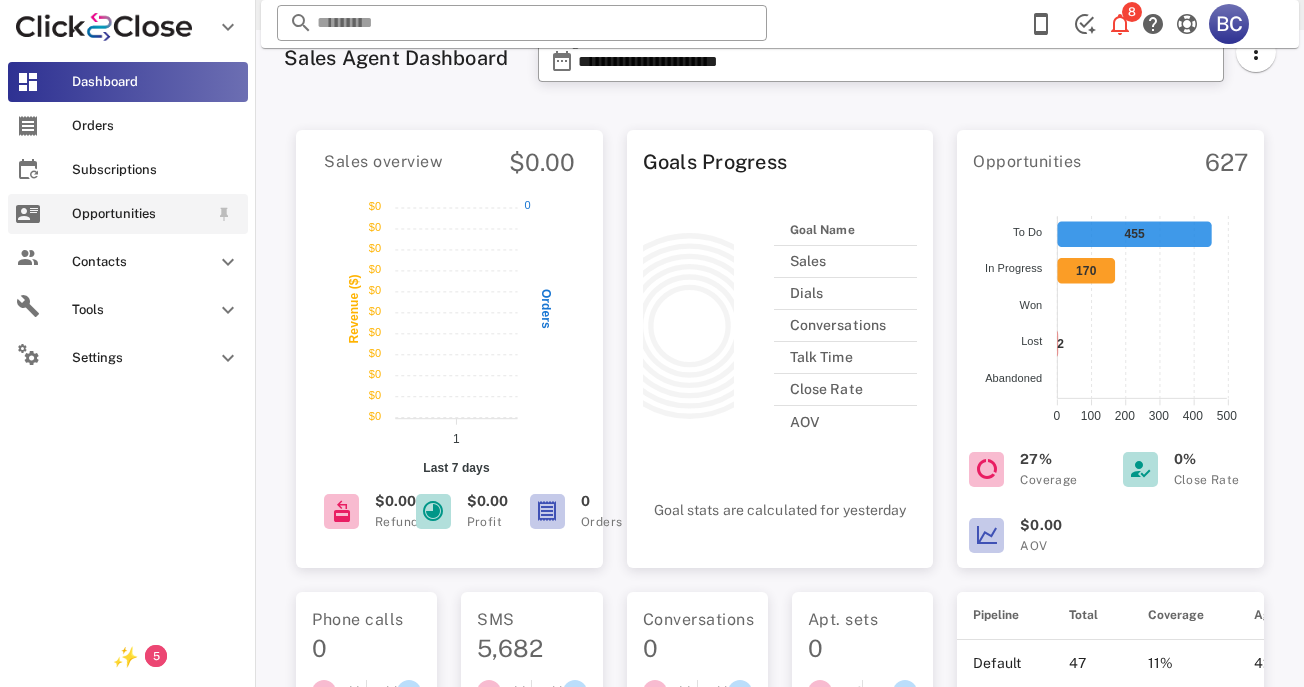 click on "Opportunities" at bounding box center (140, 214) 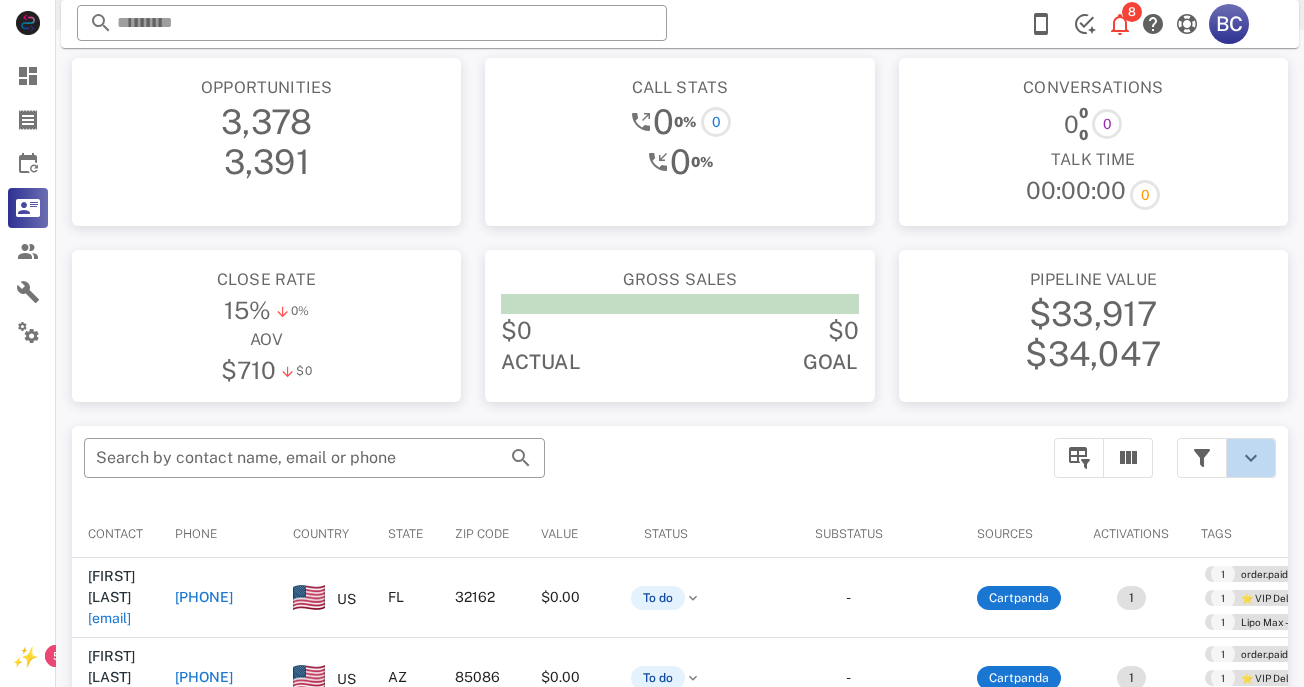 click at bounding box center [1251, 458] 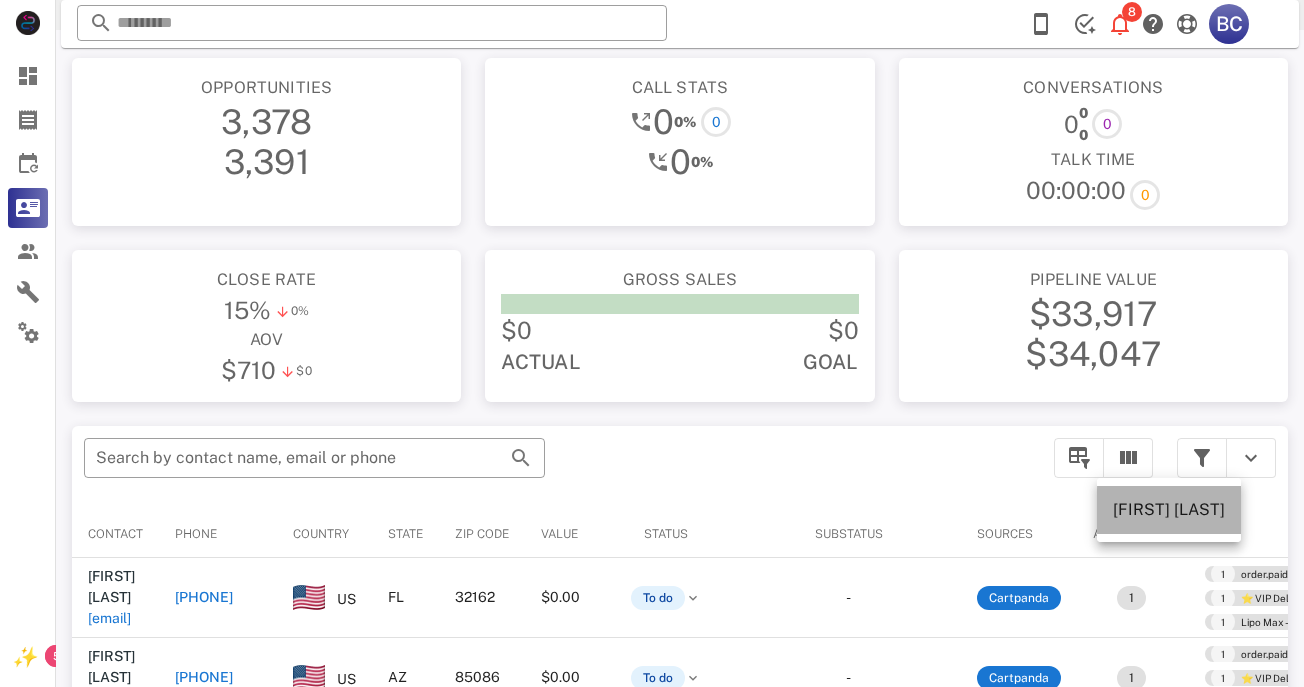 click on "[FIRST] [LAST]" at bounding box center [1169, 509] 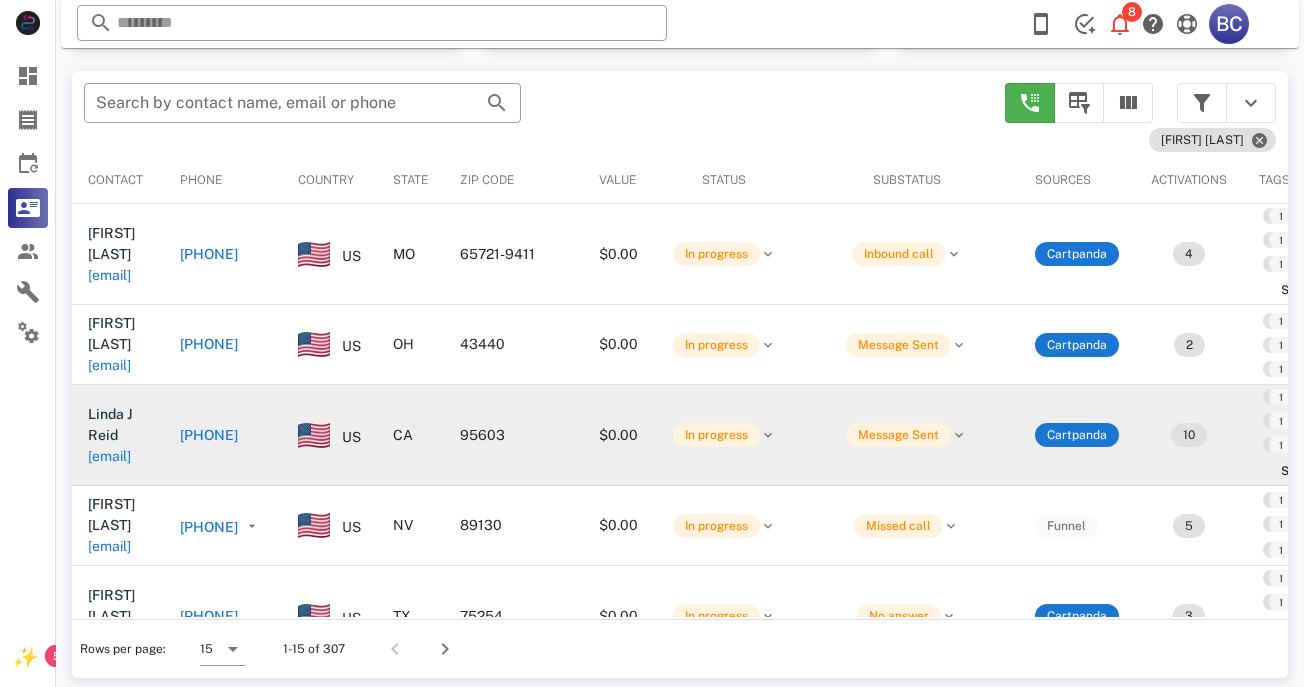 scroll, scrollTop: 380, scrollLeft: 0, axis: vertical 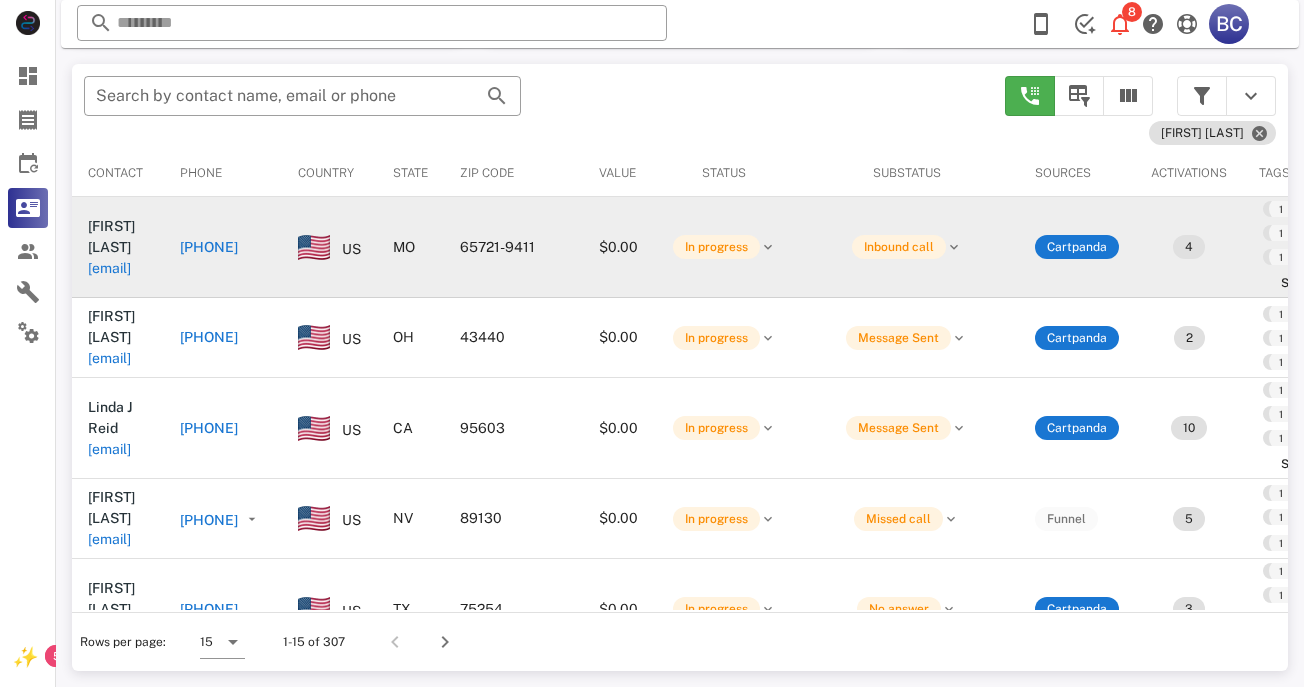 click on "[EMAIL]" at bounding box center [109, 268] 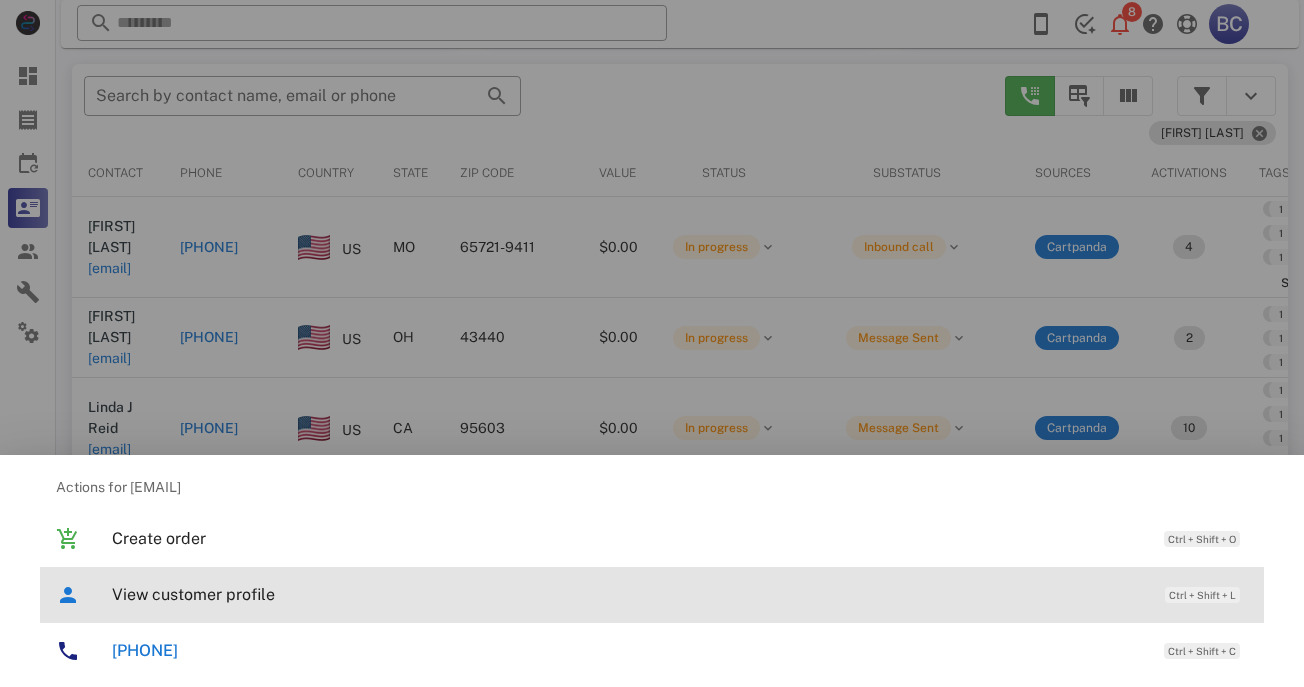 click on "View customer profile" at bounding box center [628, 594] 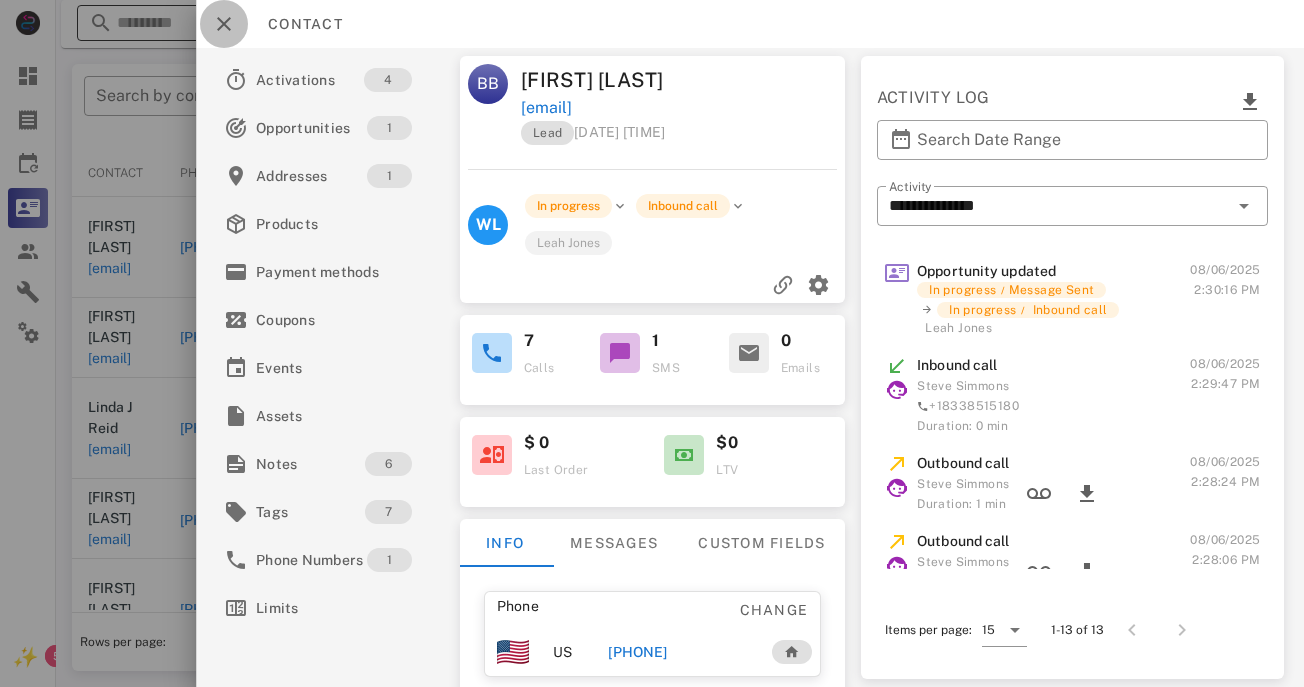 drag, startPoint x: 219, startPoint y: 20, endPoint x: 218, endPoint y: 37, distance: 17.029387 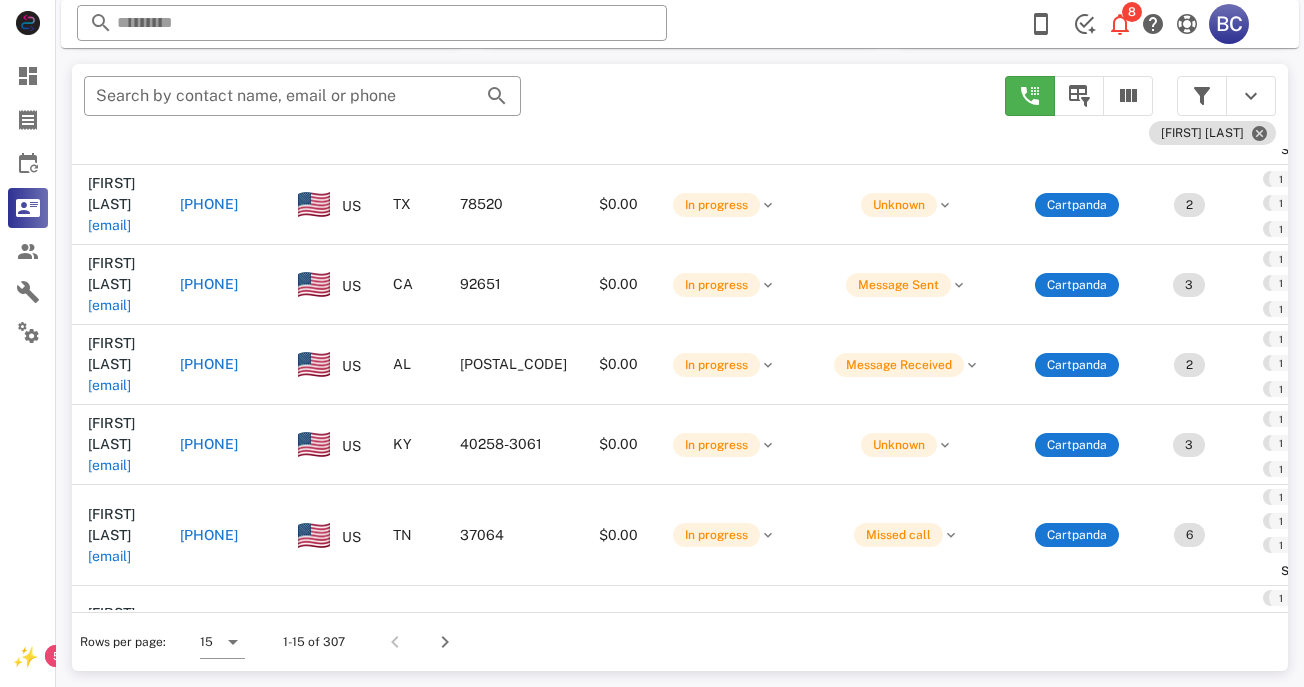 scroll, scrollTop: 857, scrollLeft: 0, axis: vertical 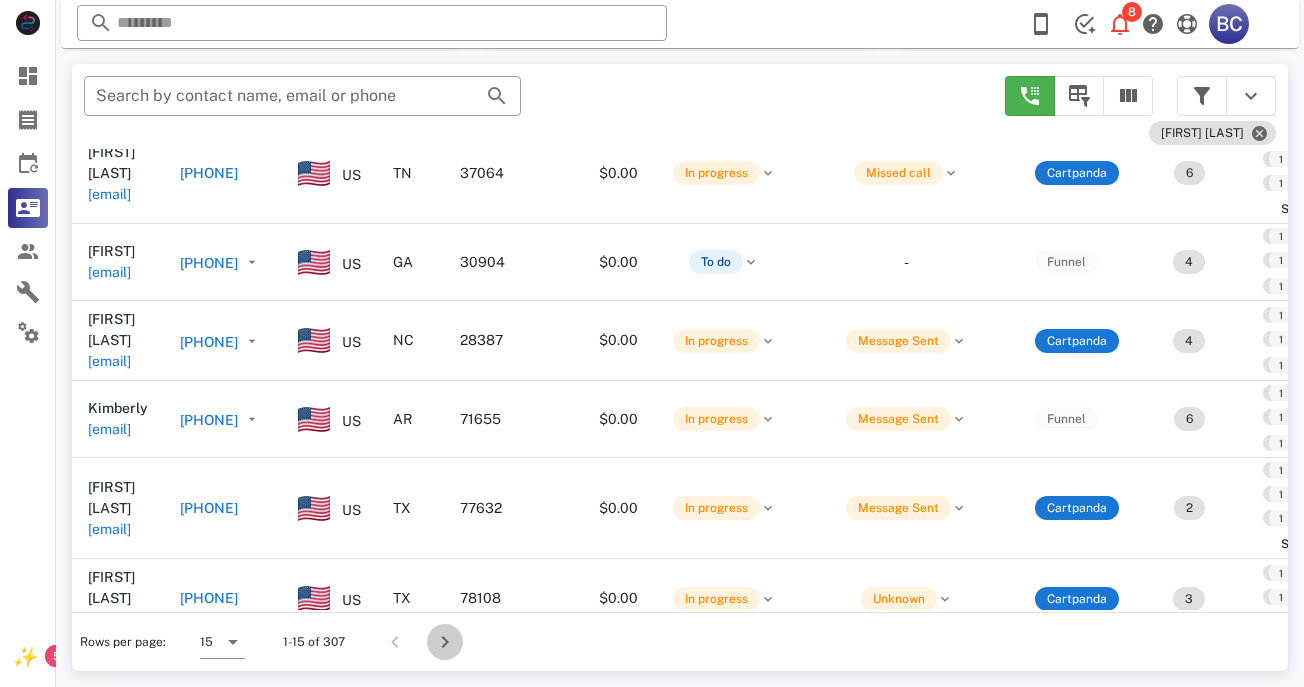 click at bounding box center [445, 642] 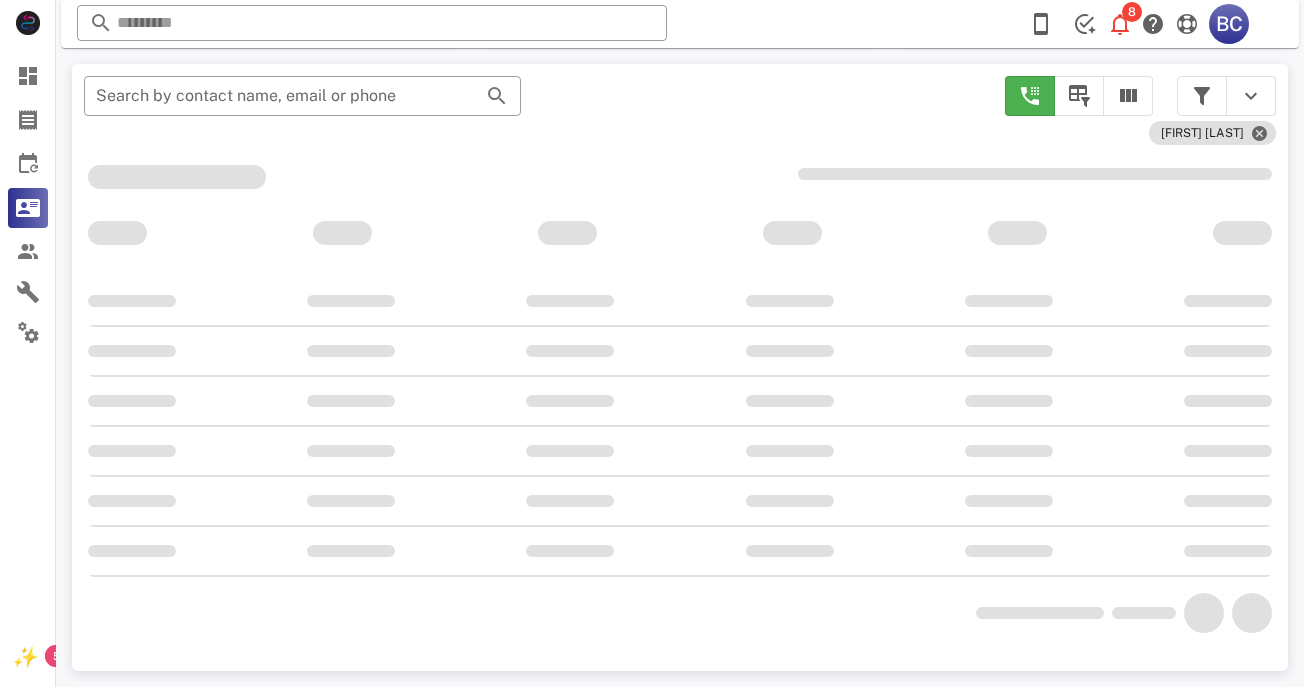 scroll, scrollTop: 356, scrollLeft: 0, axis: vertical 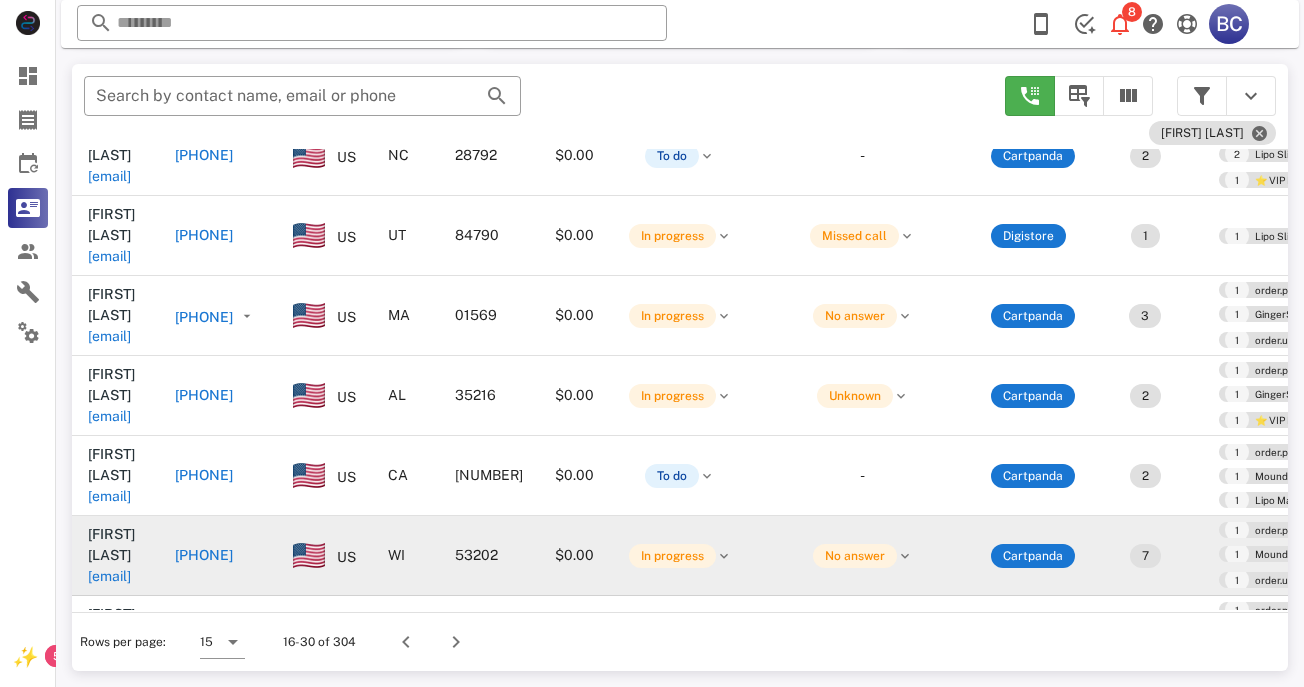 click on "[EMAIL]" at bounding box center (109, 576) 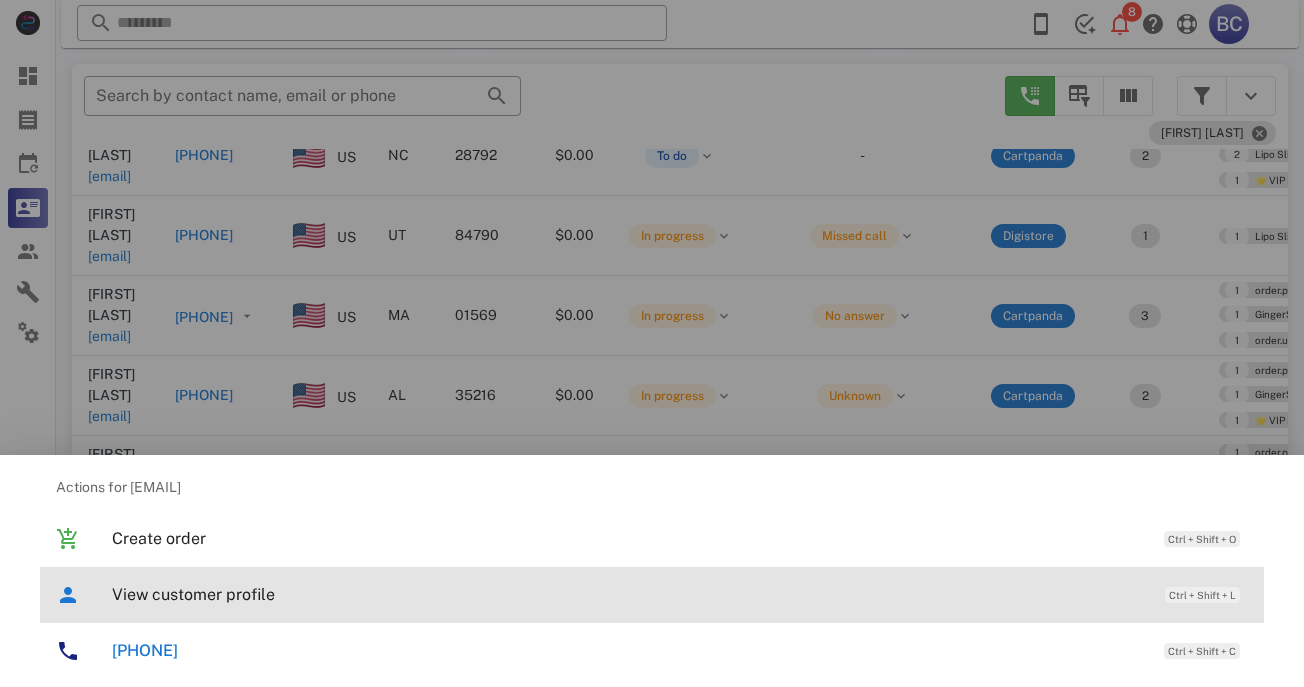 click on "View customer profile" at bounding box center [628, 594] 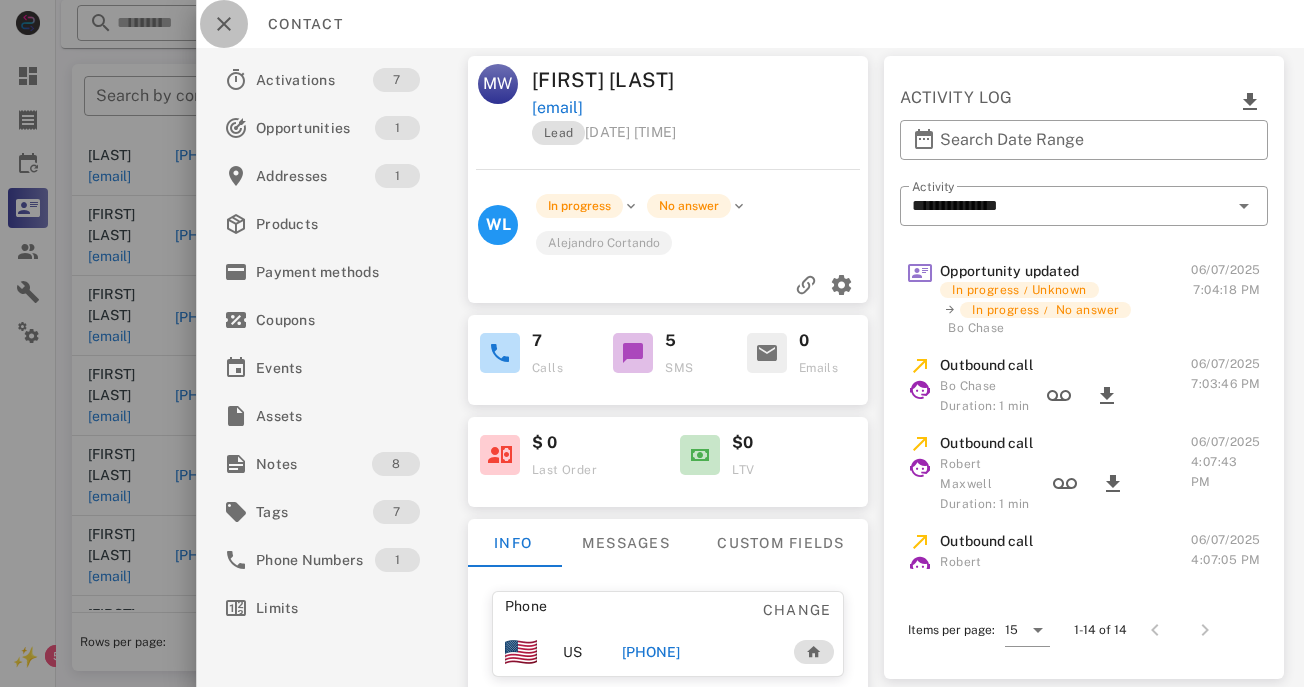click at bounding box center [224, 24] 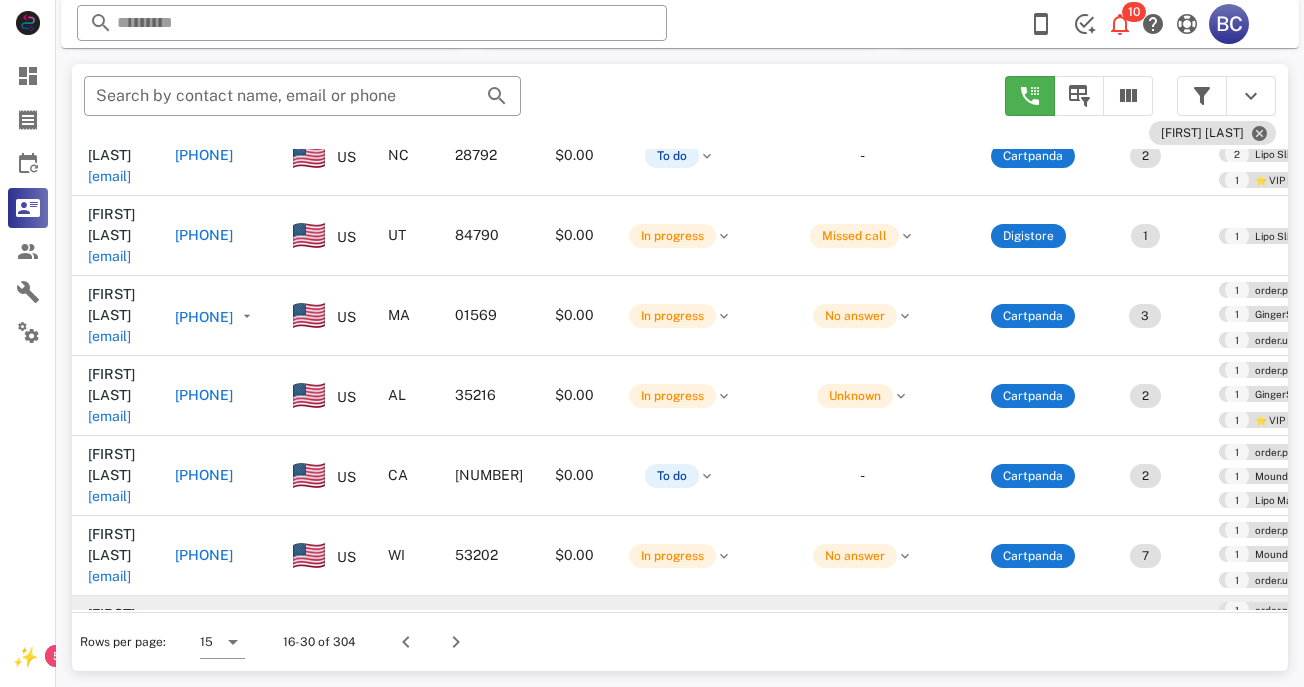 click on "[EMAIL]" at bounding box center [109, 656] 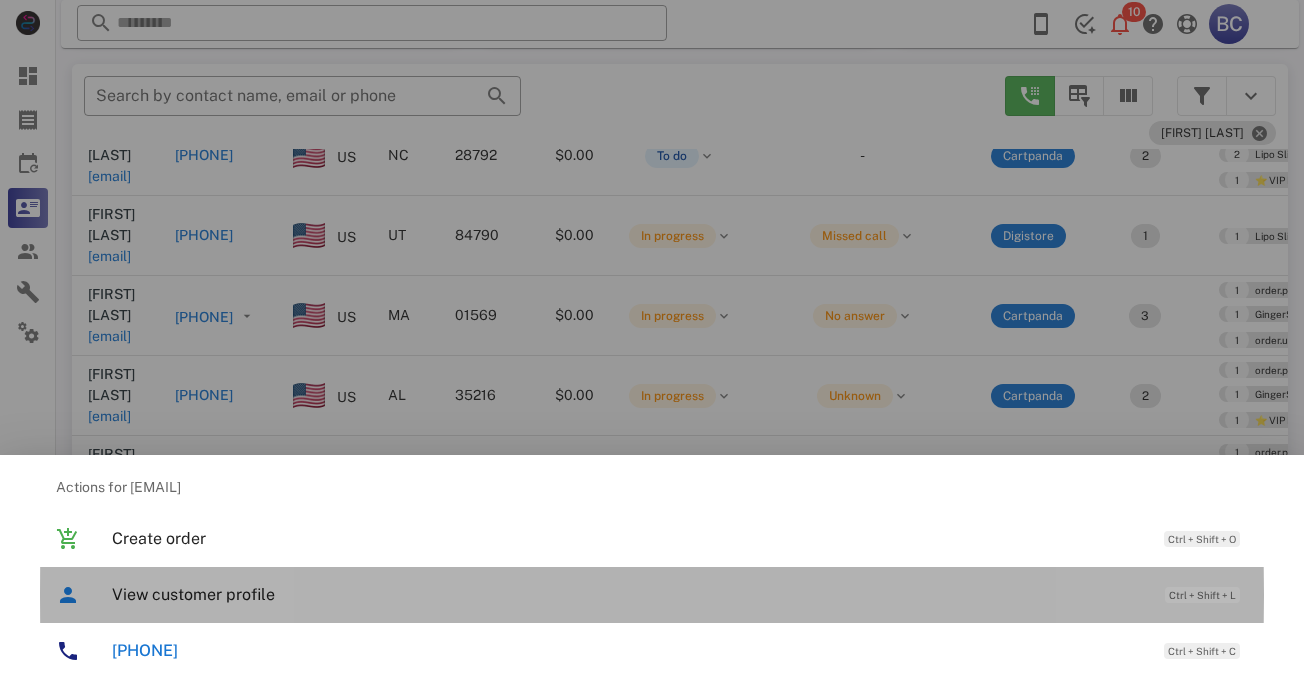click on "View customer profile Ctrl + Shift + L" at bounding box center [680, 594] 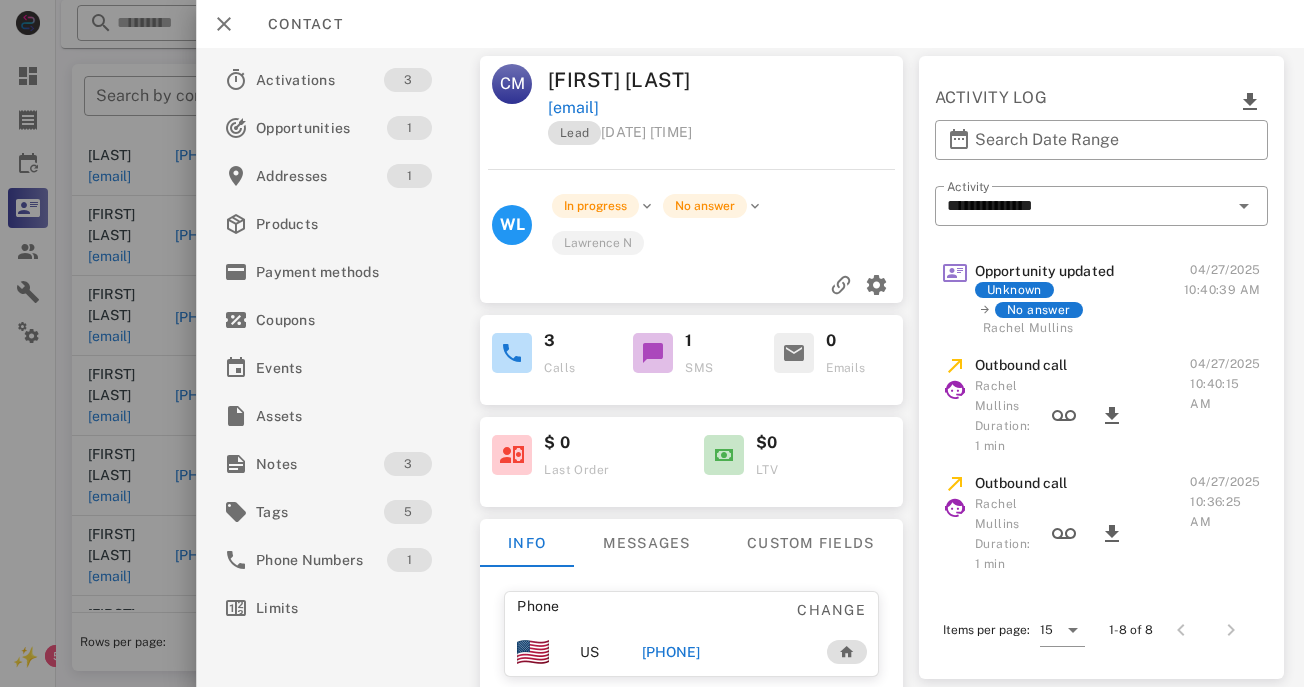 scroll, scrollTop: 12, scrollLeft: 0, axis: vertical 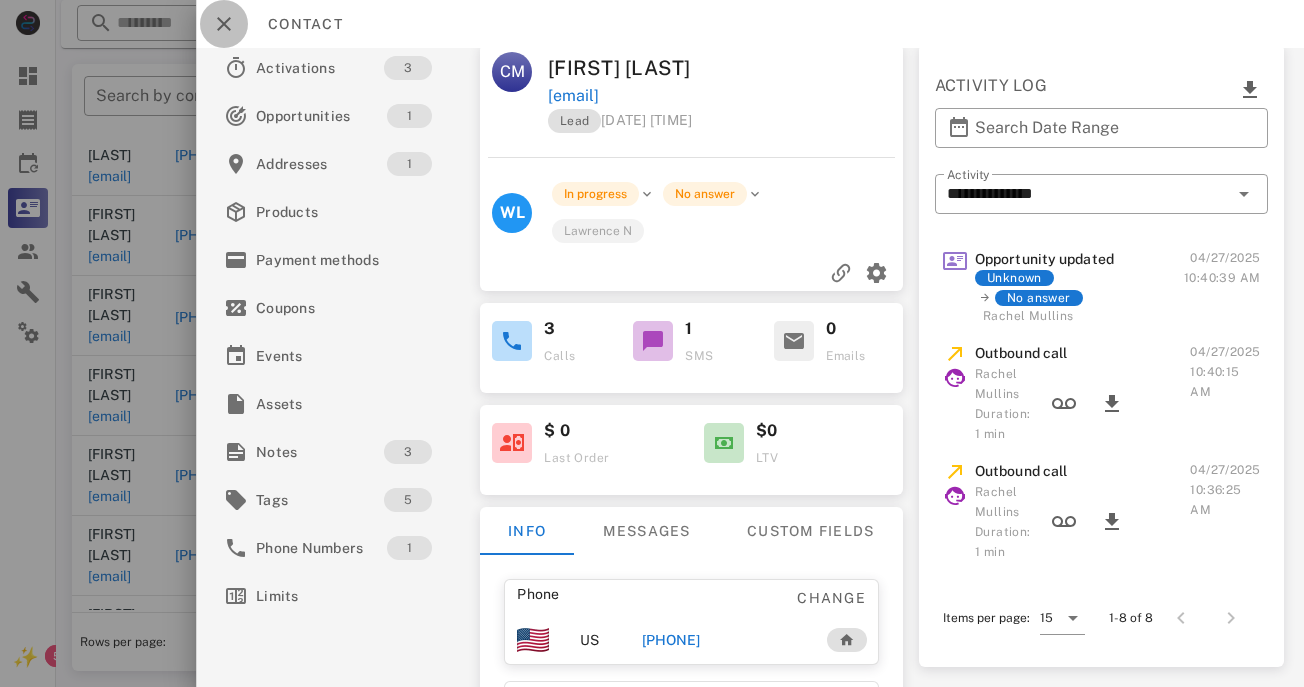 click at bounding box center [224, 24] 